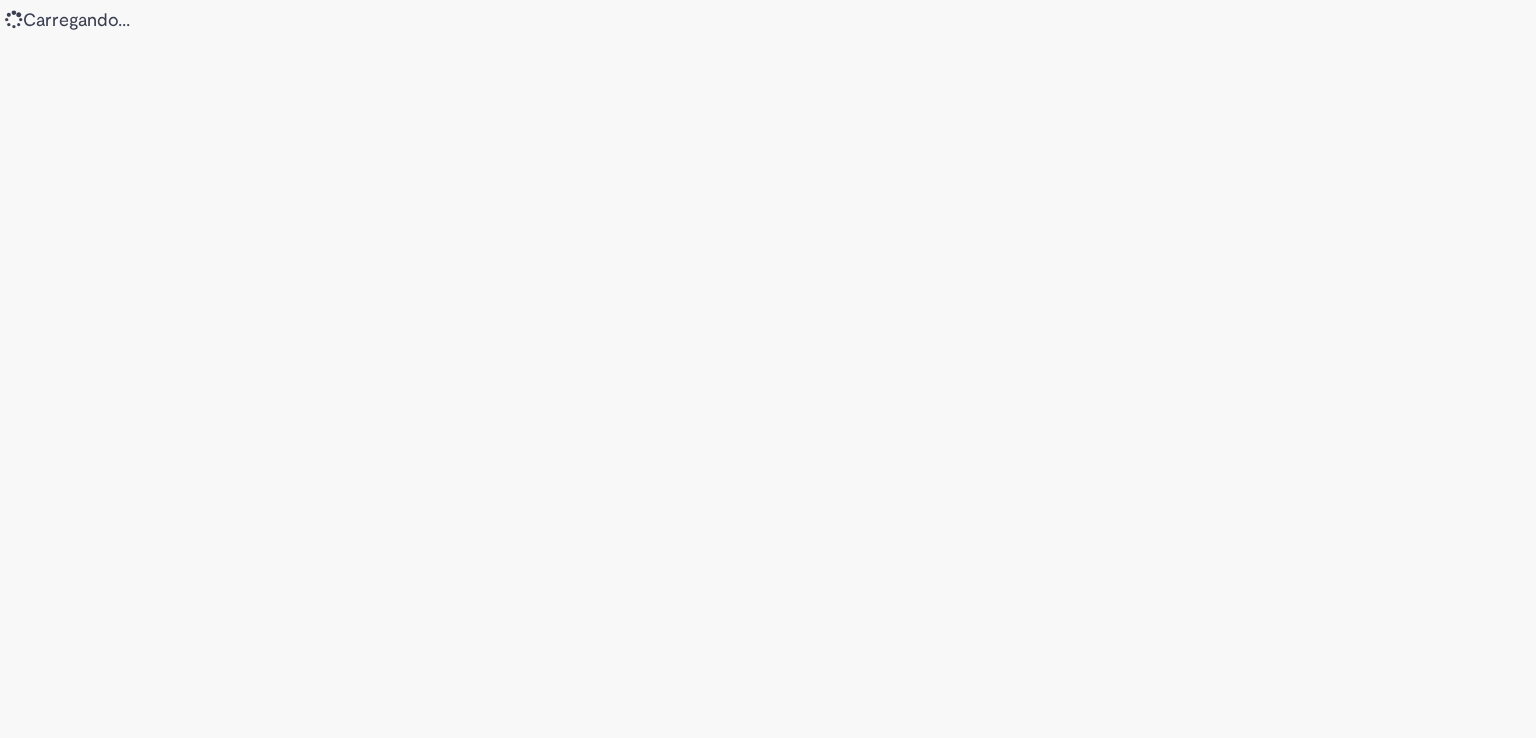 scroll, scrollTop: 0, scrollLeft: 0, axis: both 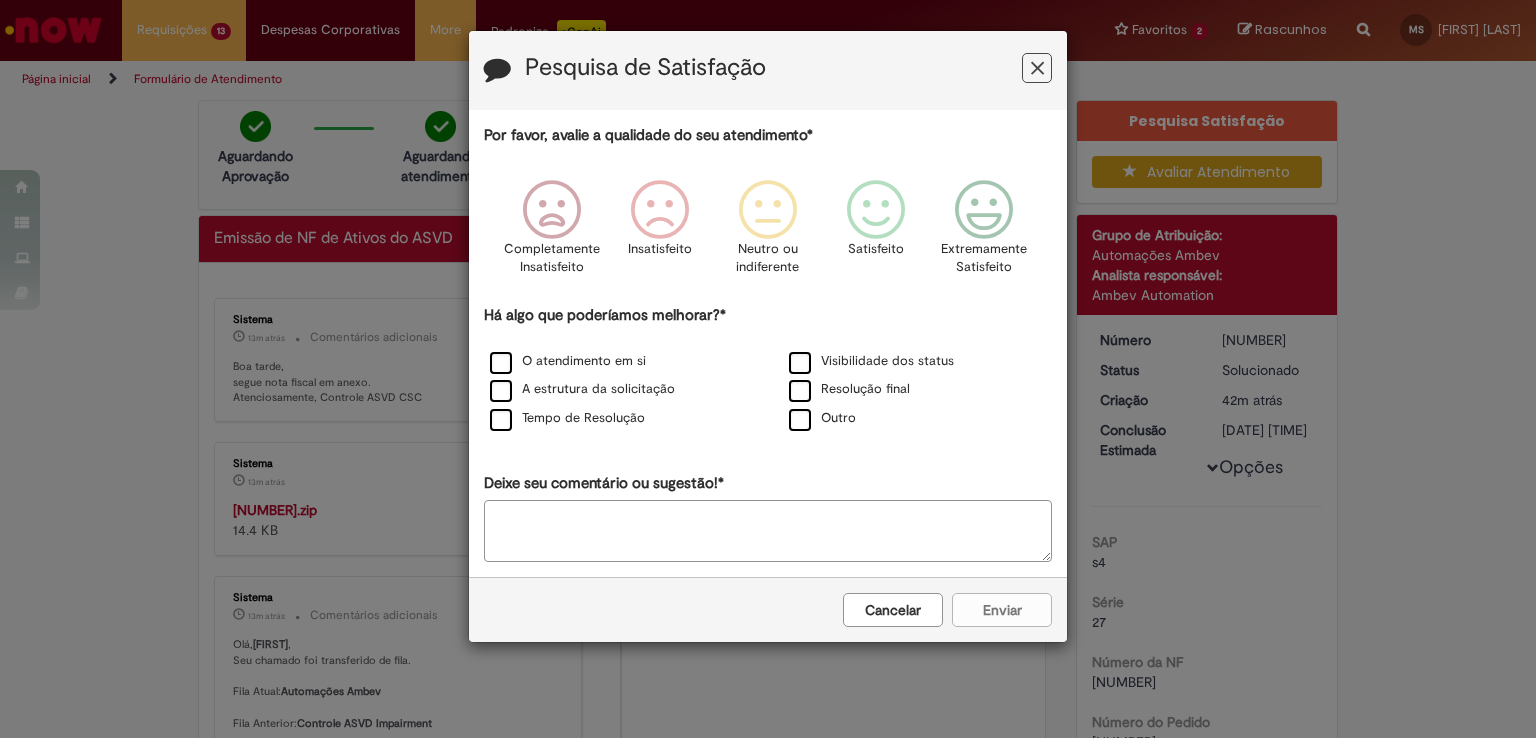click at bounding box center [1037, 68] 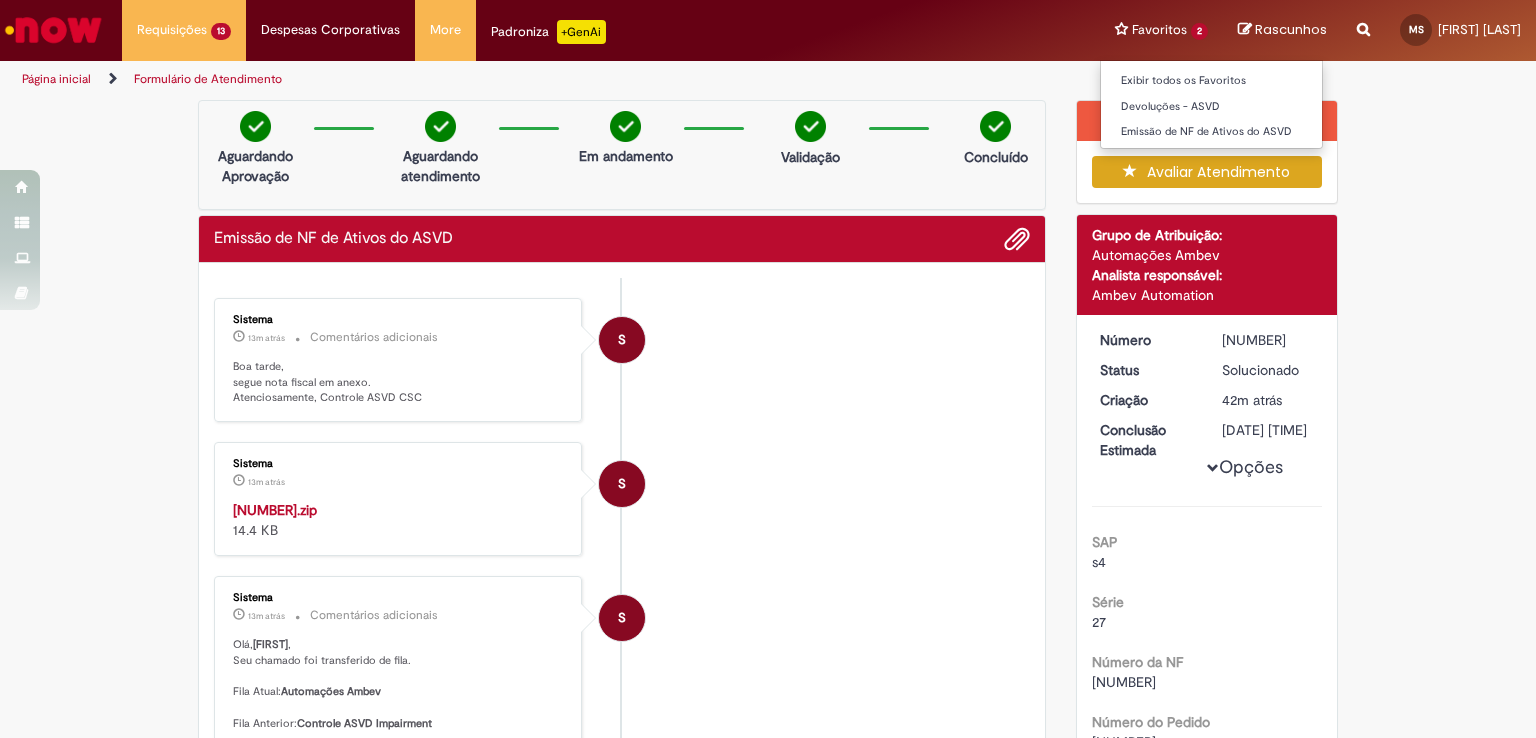 click on "Favoritos   2
Exibir todos os Favoritos
Devoluções - ASVD
Emissão de NF de Ativos do ASVD" at bounding box center (1161, 30) 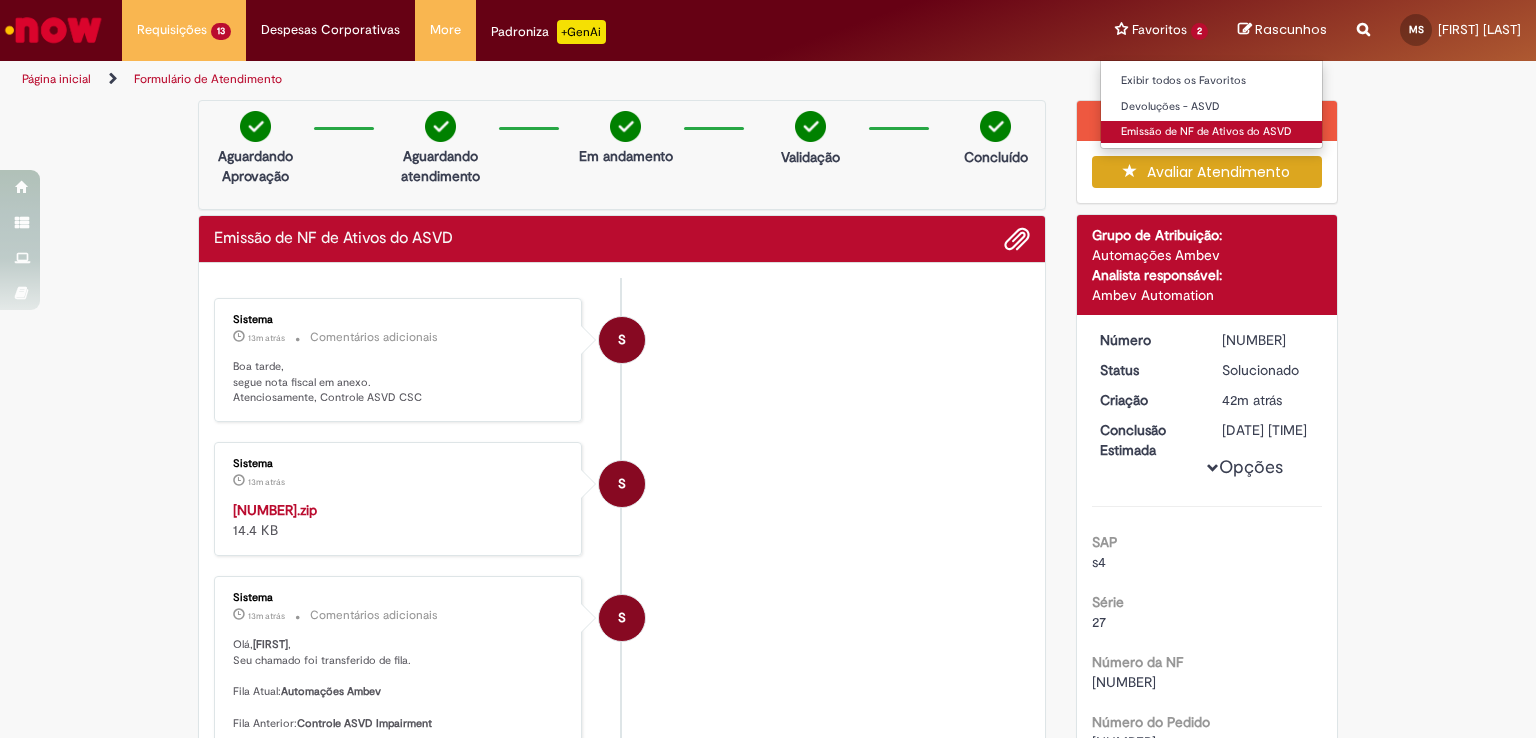 click on "Emissão de NF de Ativos do ASVD" at bounding box center [1211, 132] 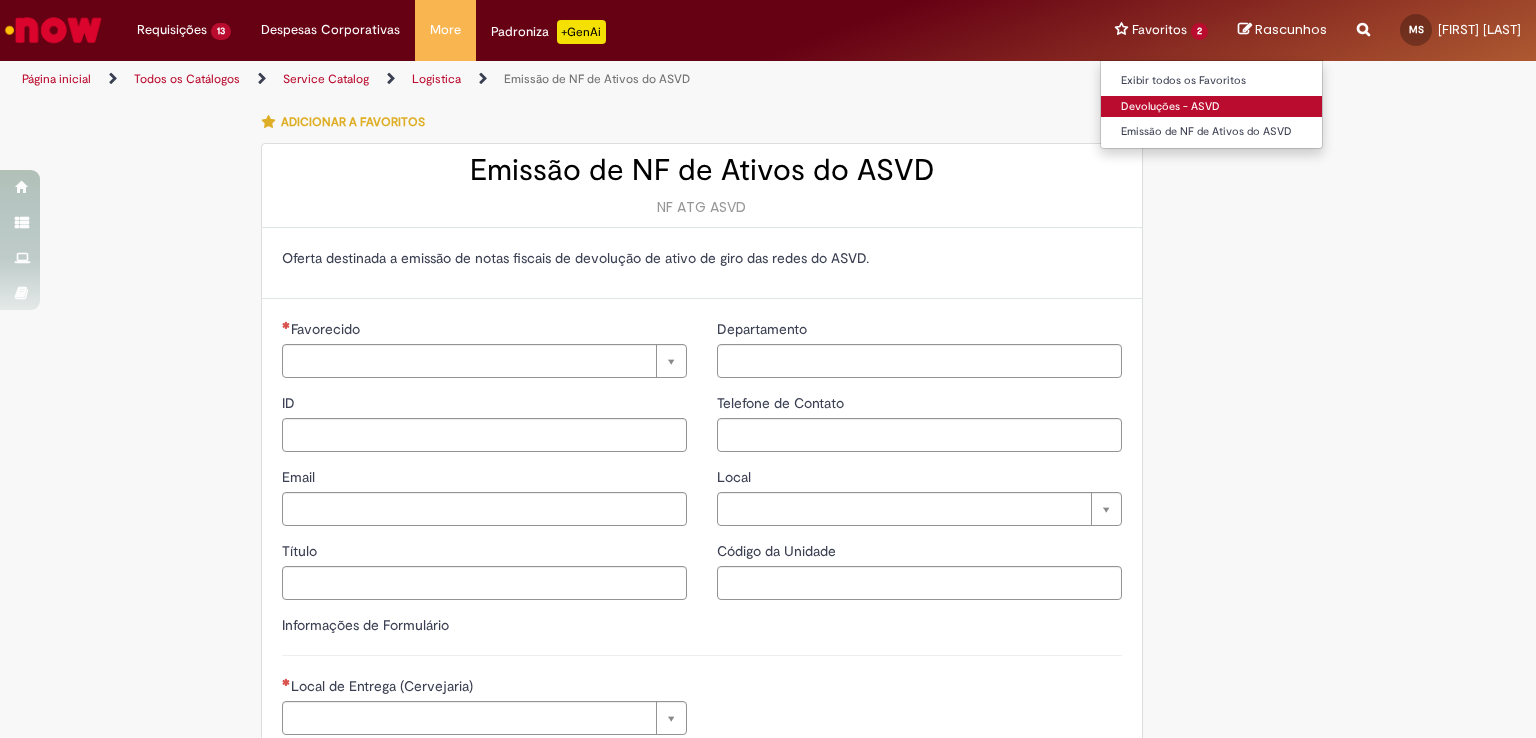 type on "**********" 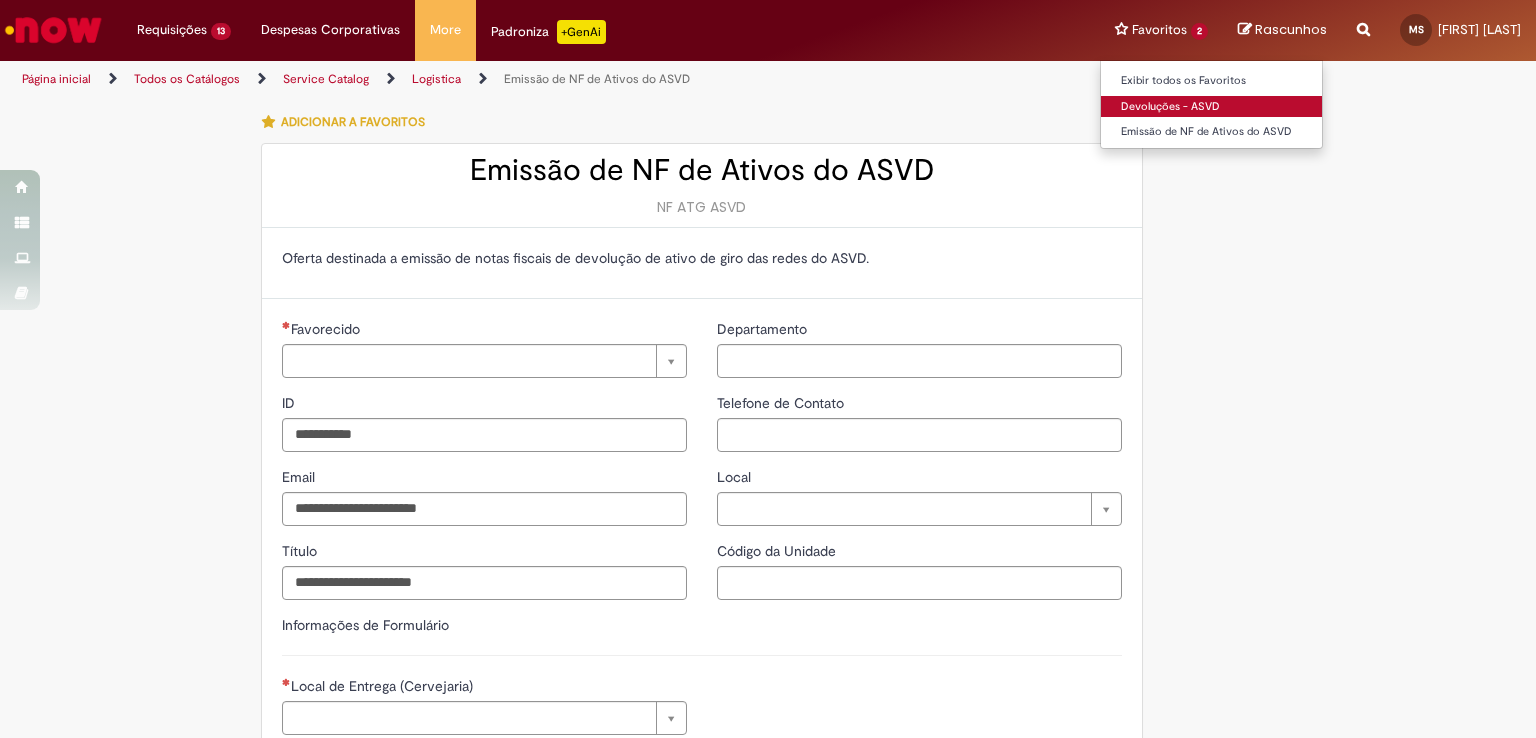 type on "**********" 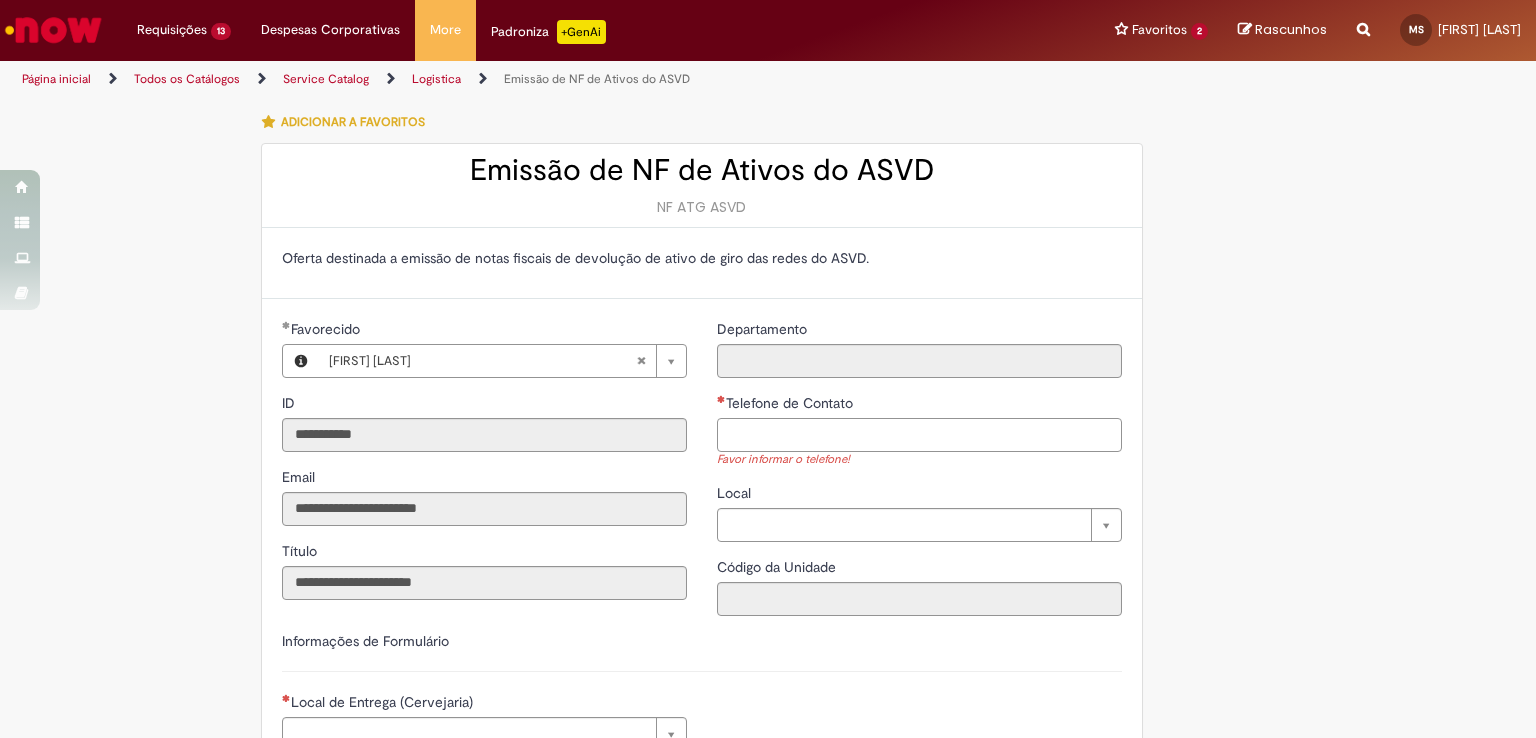 click on "Telefone de Contato" at bounding box center [919, 435] 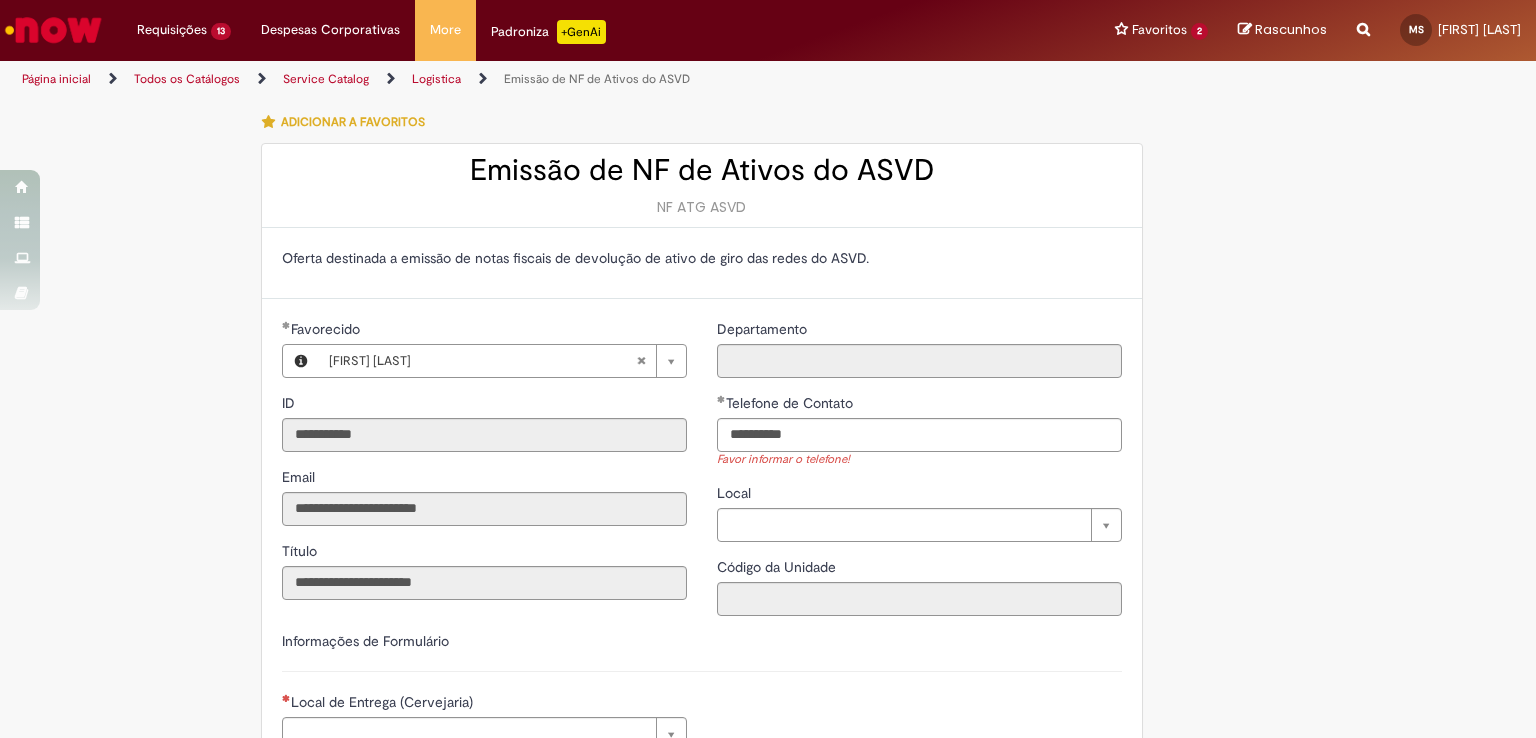 type on "**********" 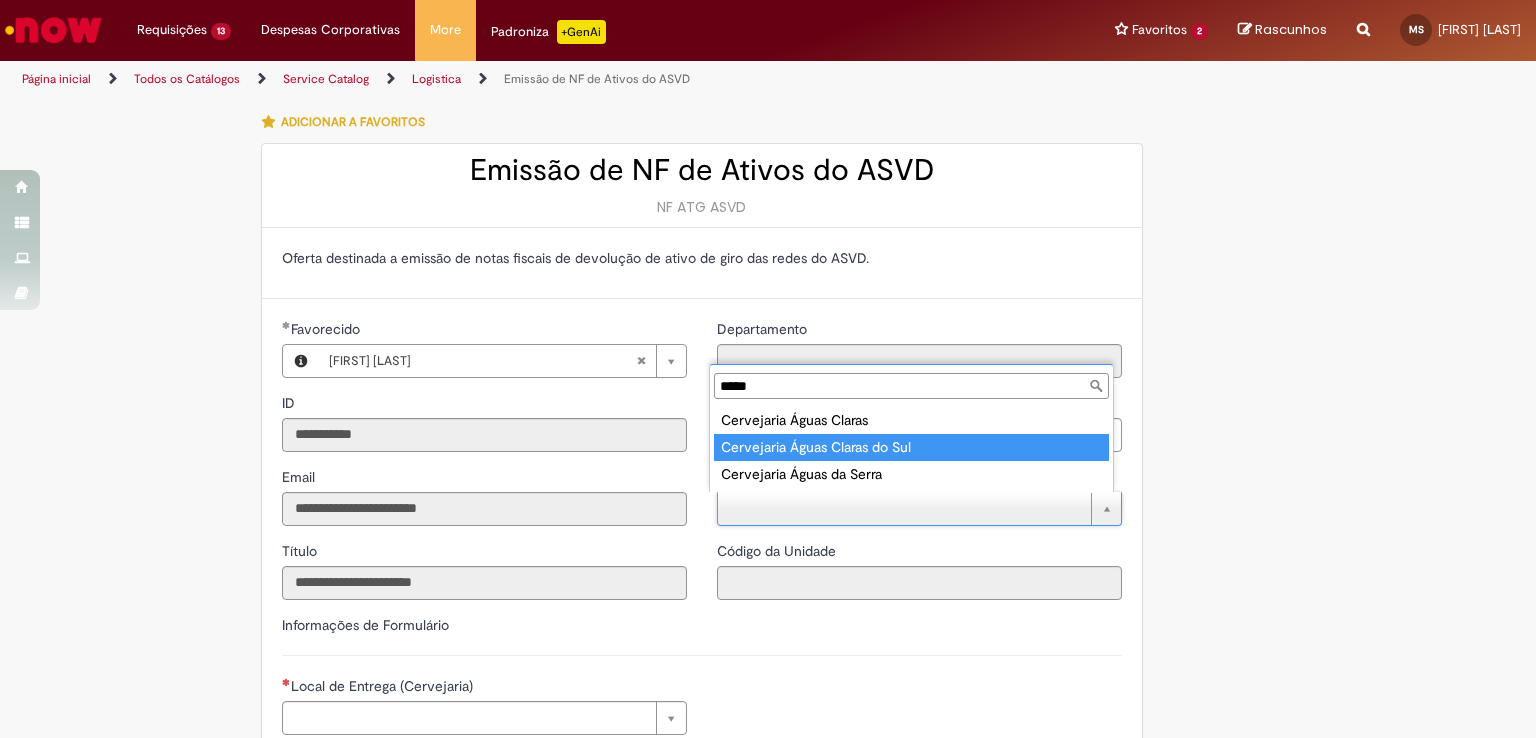 type on "****" 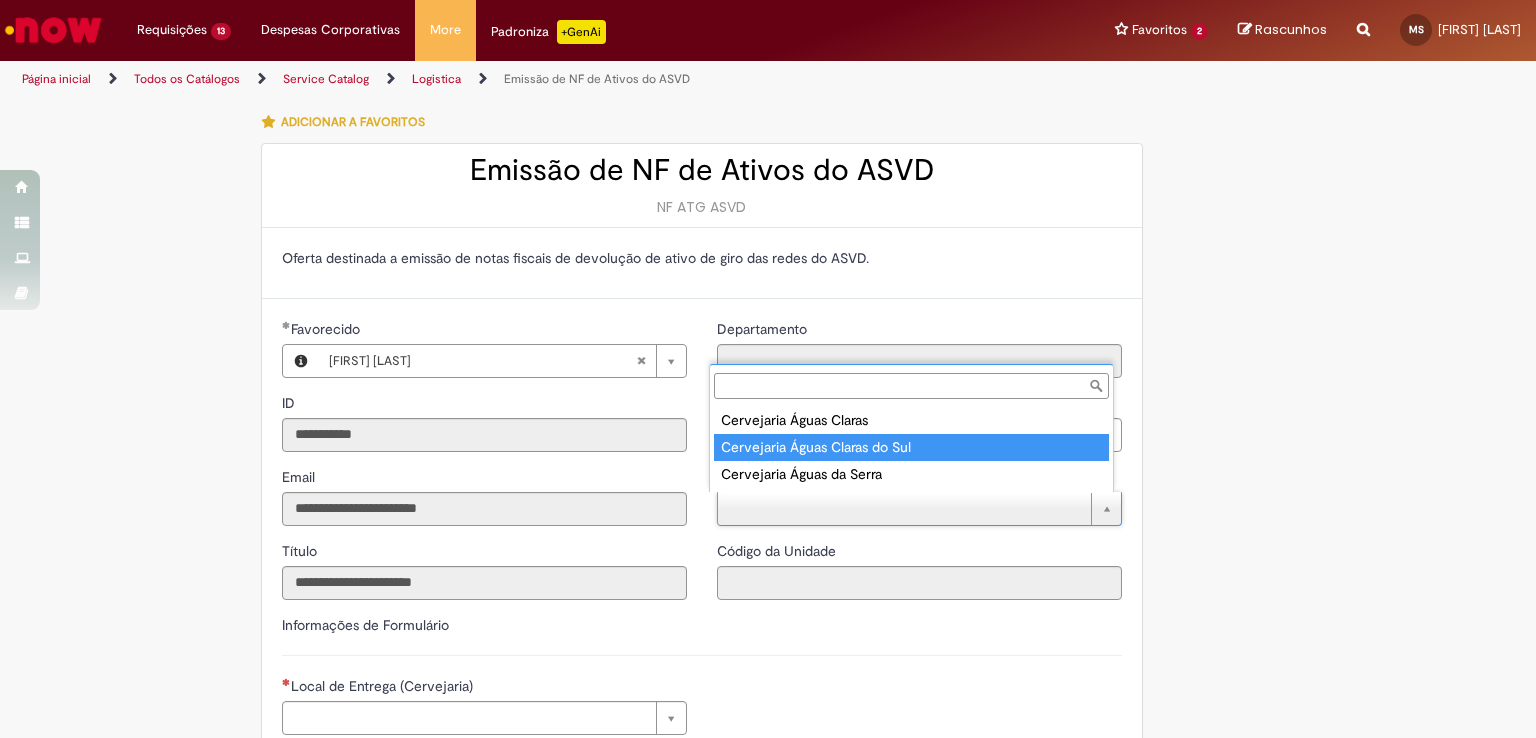 type on "****" 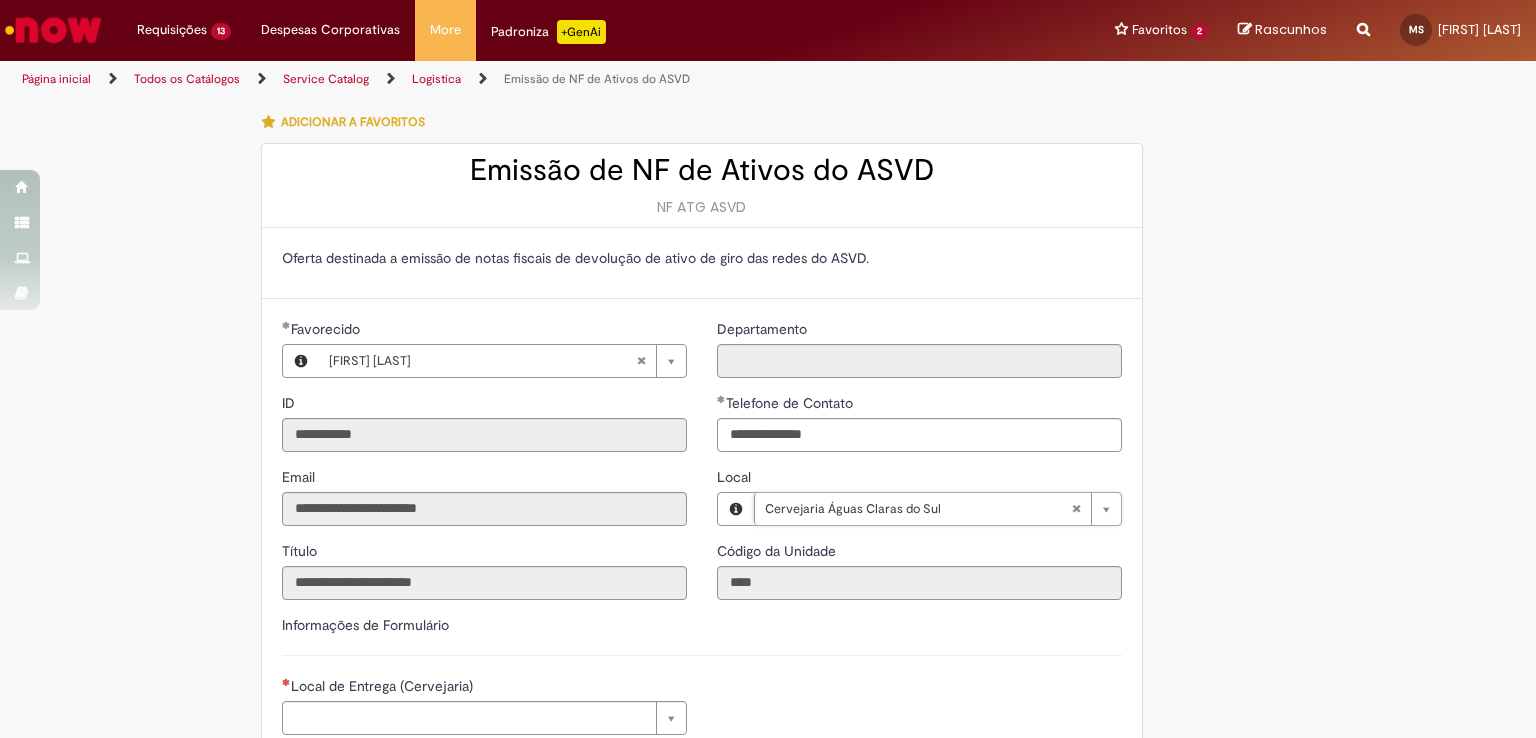 scroll, scrollTop: 300, scrollLeft: 0, axis: vertical 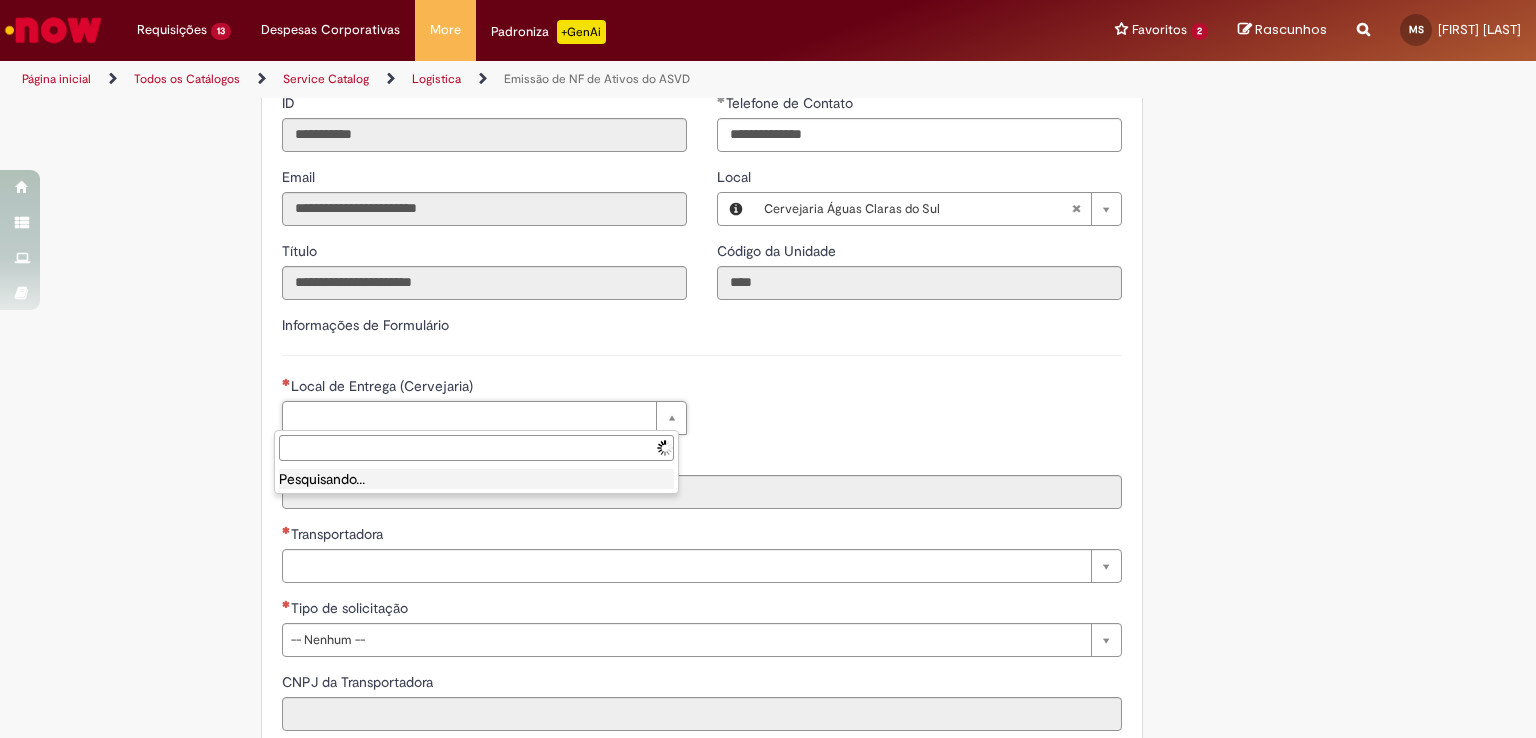 drag, startPoint x: 395, startPoint y: 418, endPoint x: 404, endPoint y: 435, distance: 19.235384 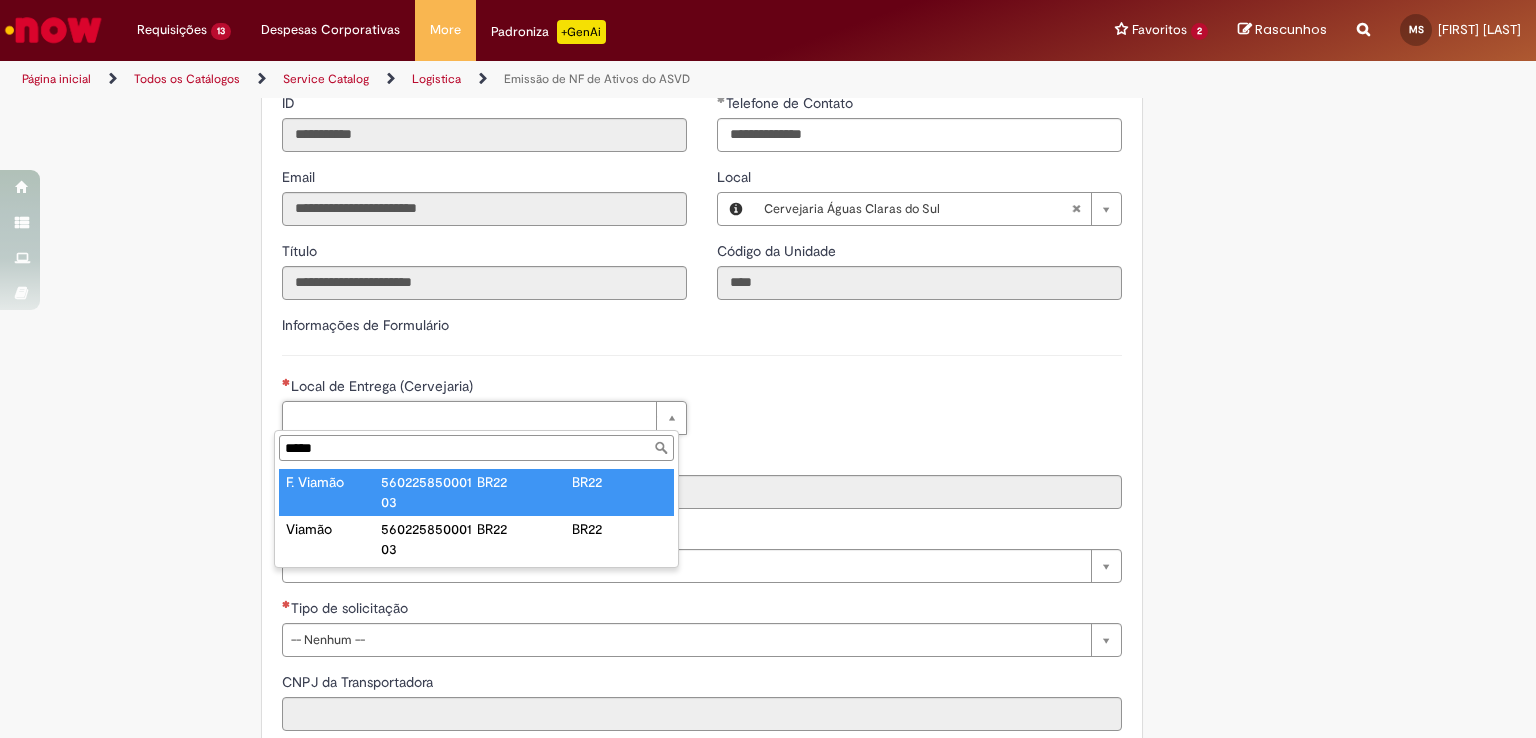 type on "*****" 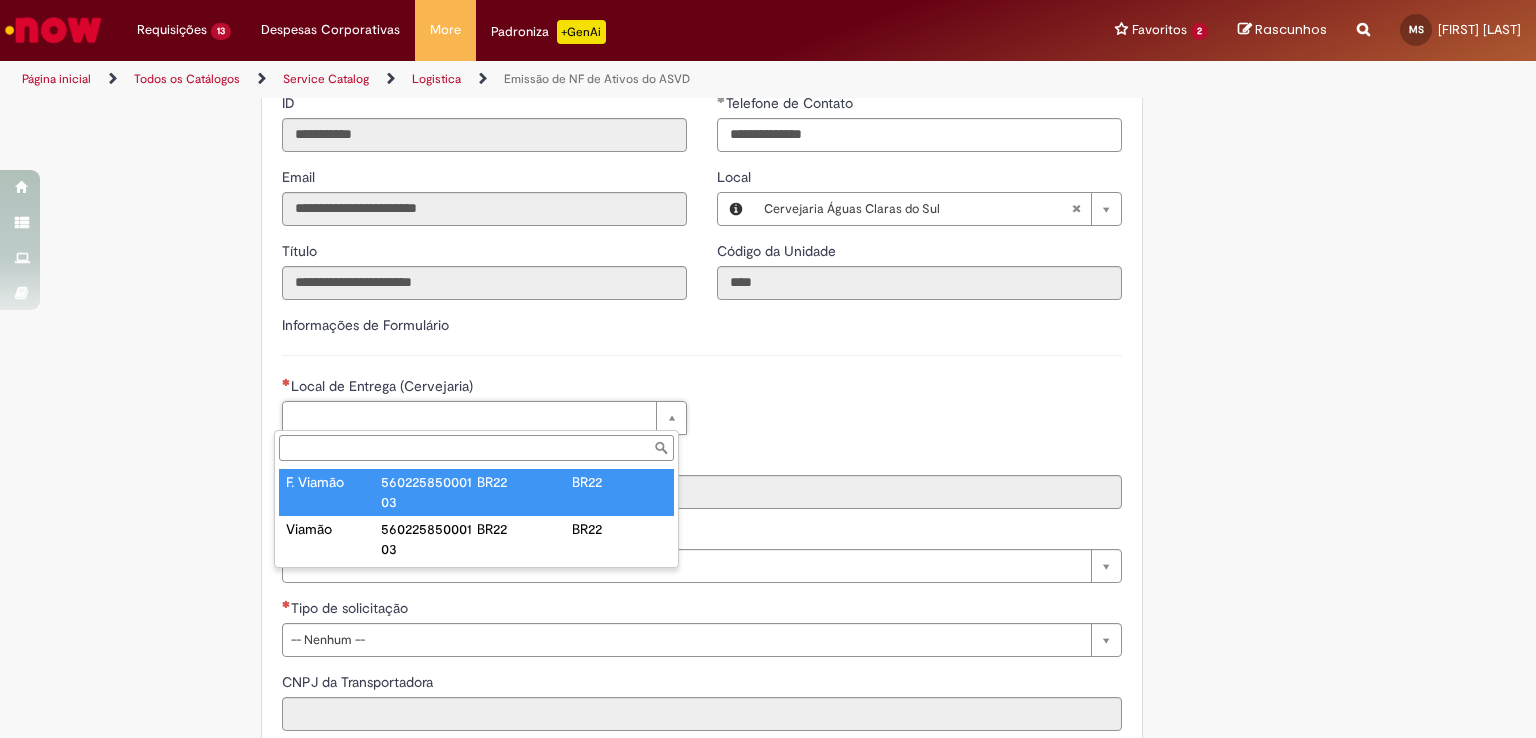 type on "****" 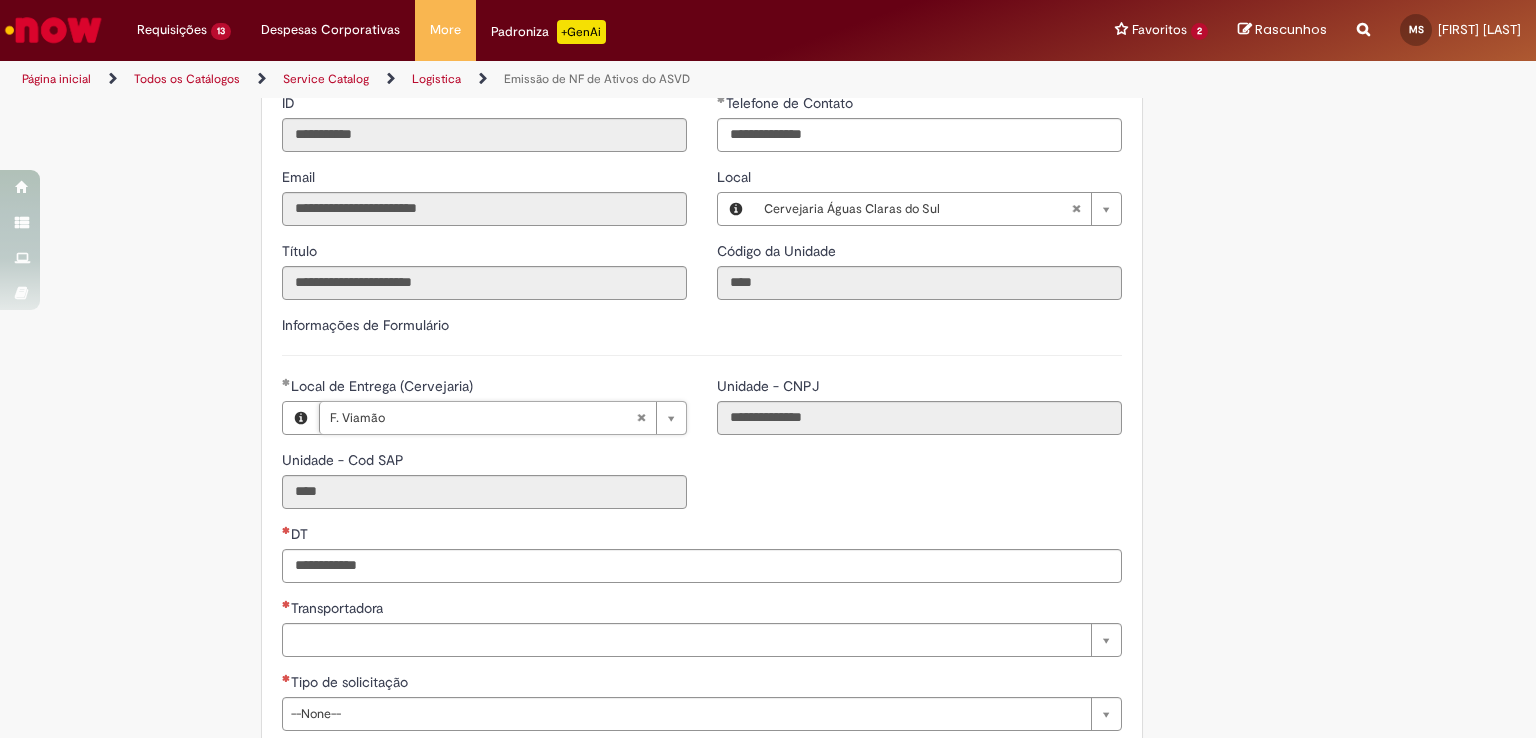 paste on "**********" 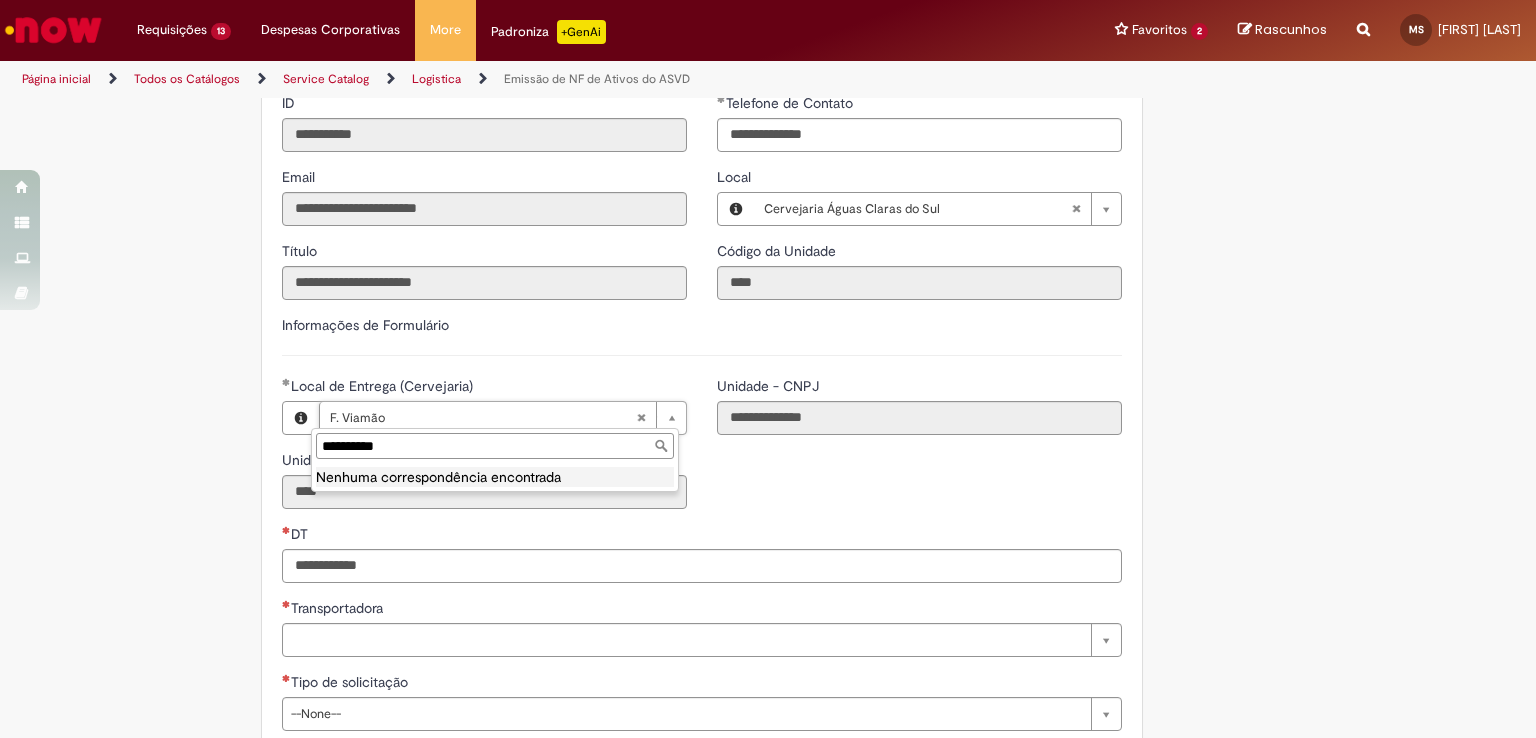 type on "*********" 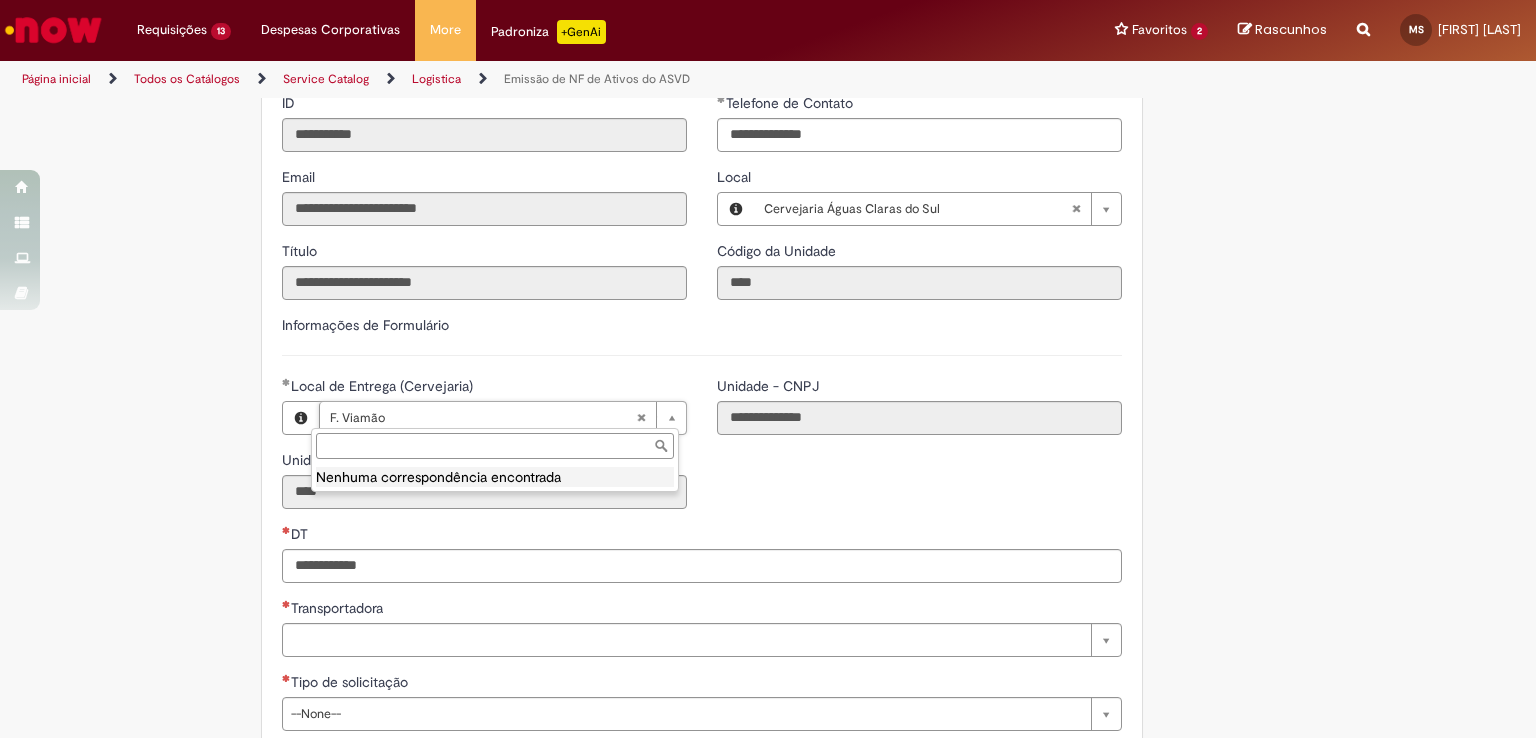 scroll, scrollTop: 0, scrollLeft: 58, axis: horizontal 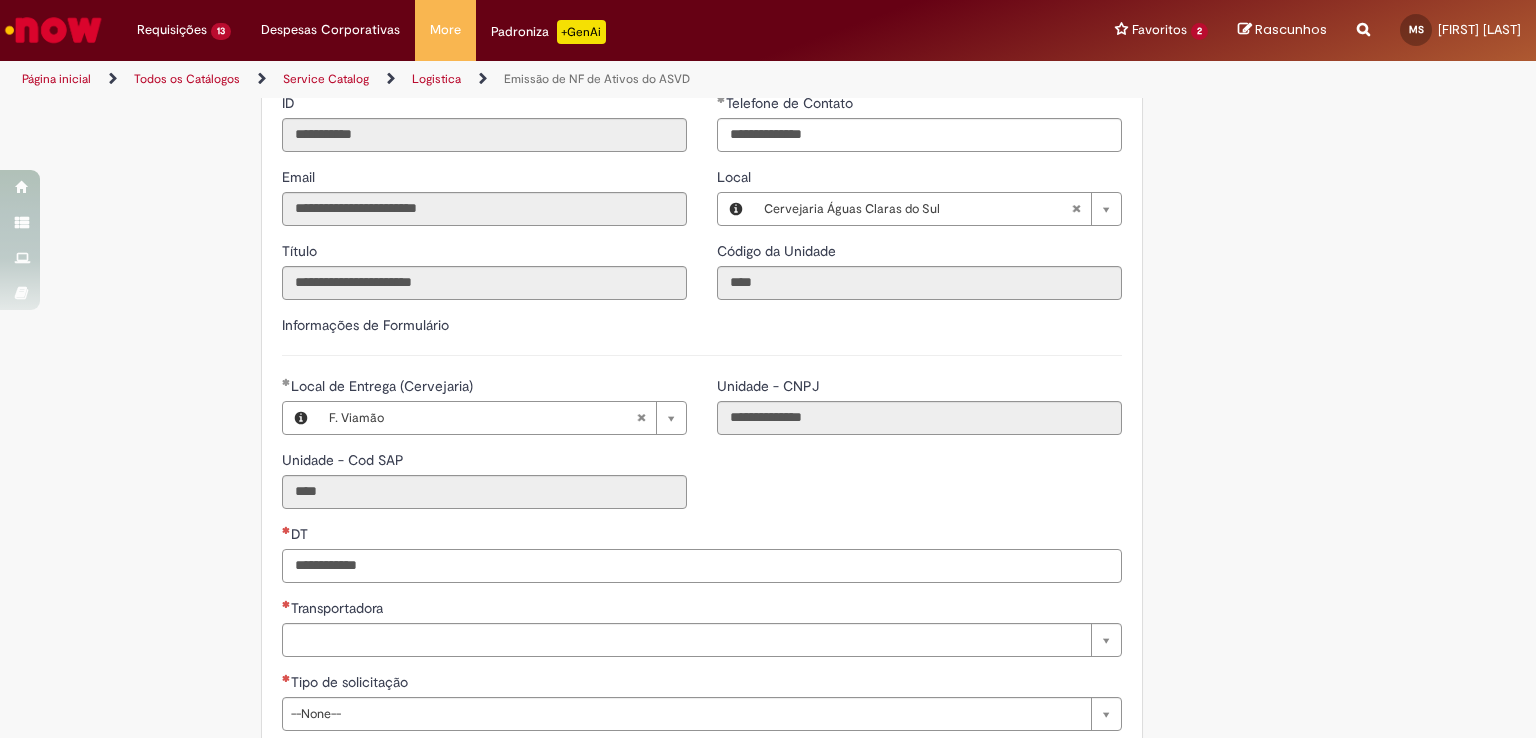 click on "DT" at bounding box center (702, 566) 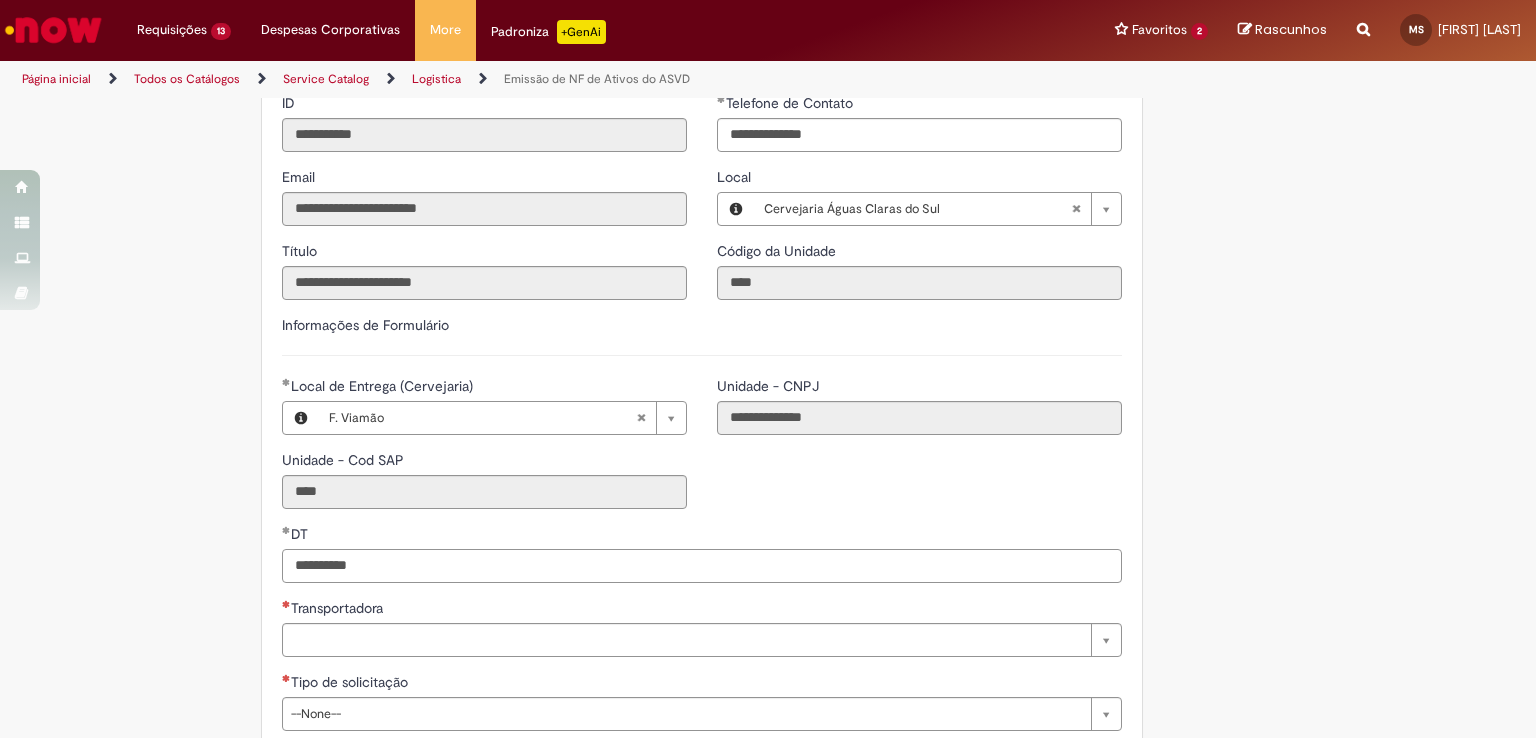 type on "**********" 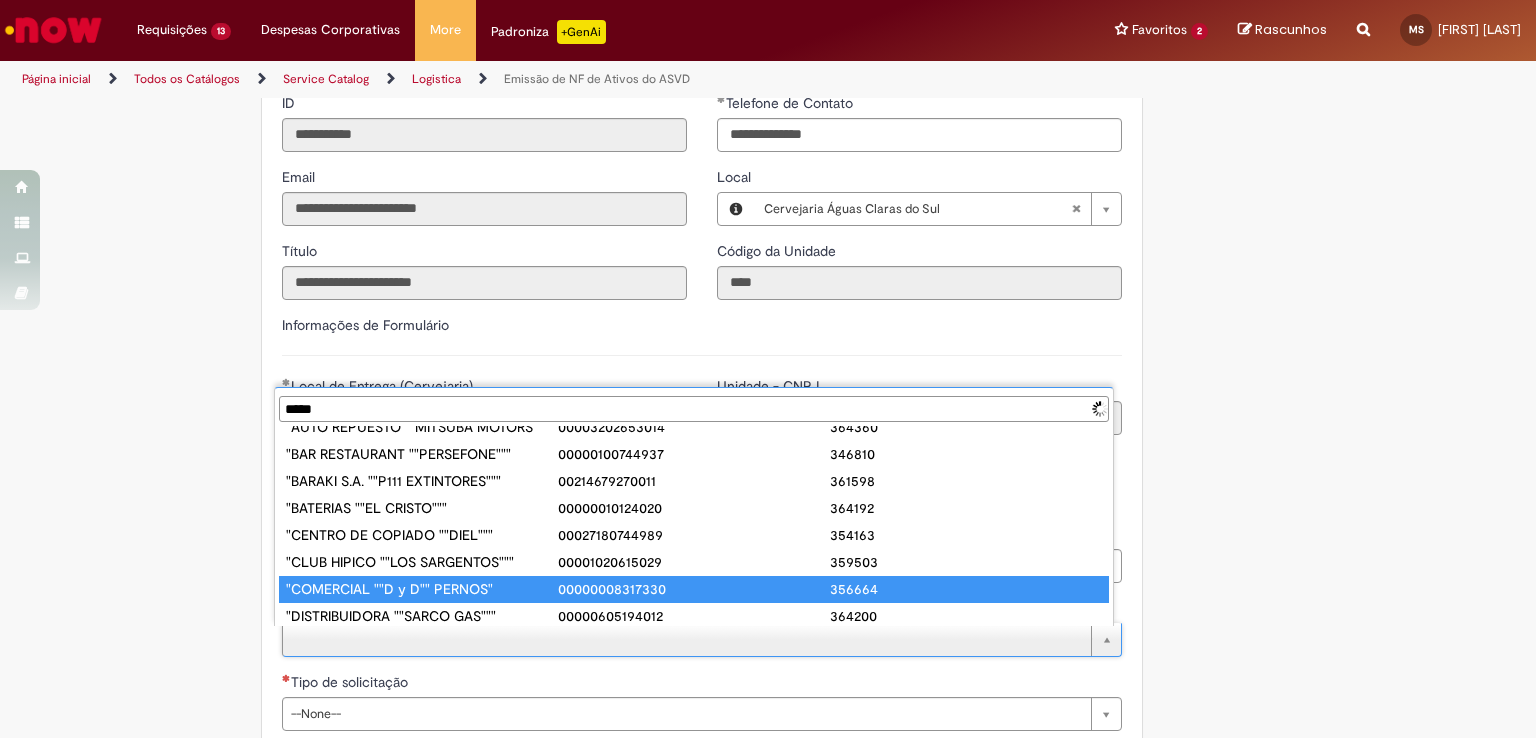 scroll, scrollTop: 0, scrollLeft: 0, axis: both 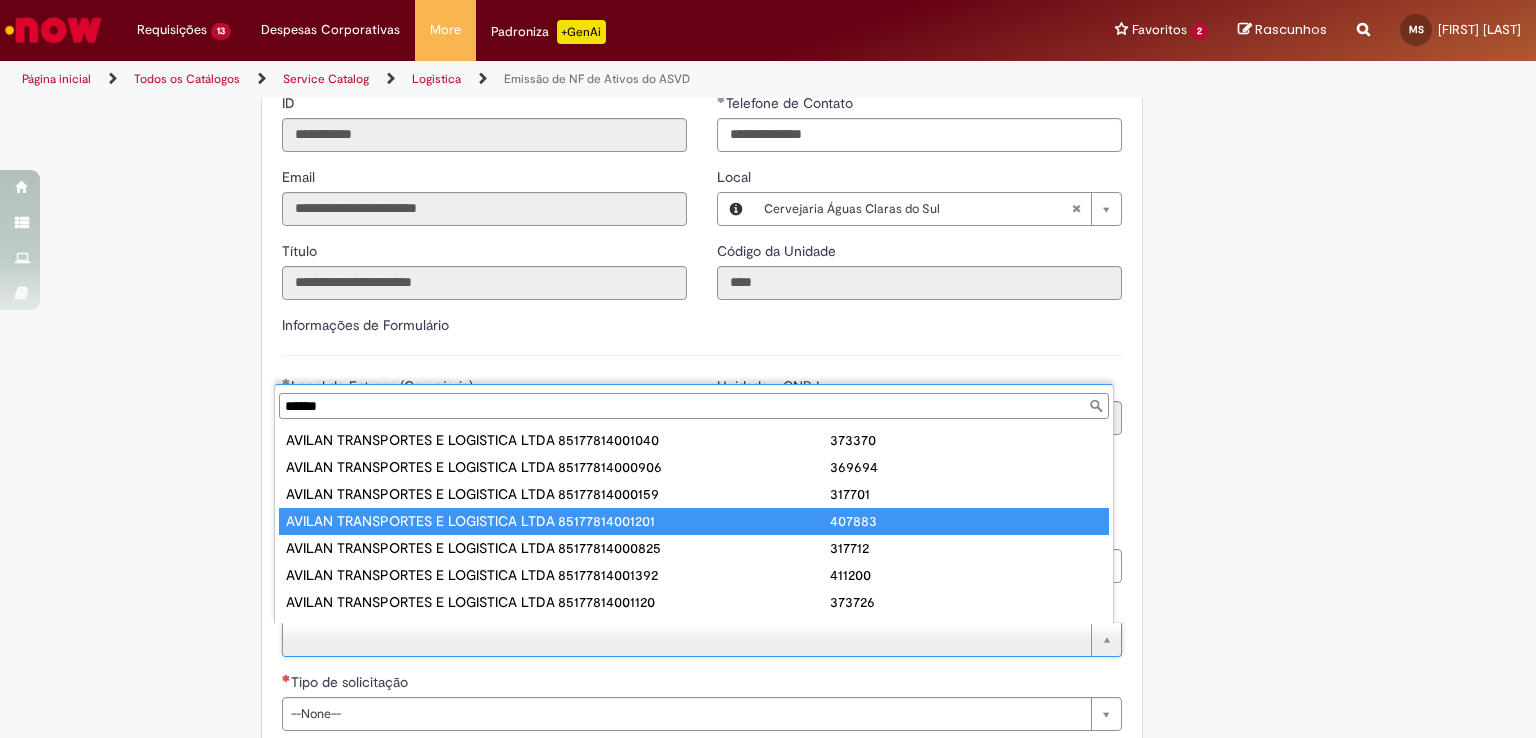 type on "******" 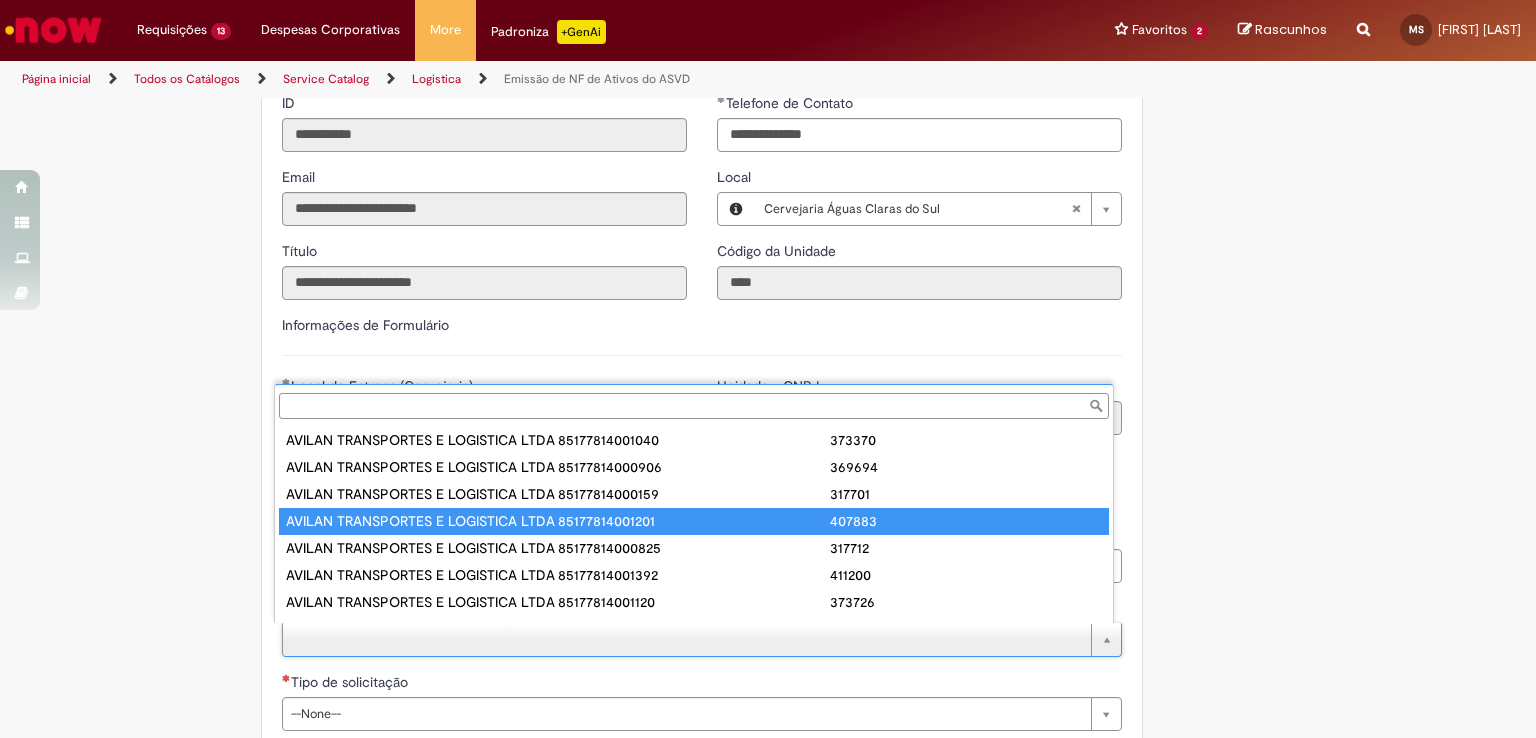 type on "**********" 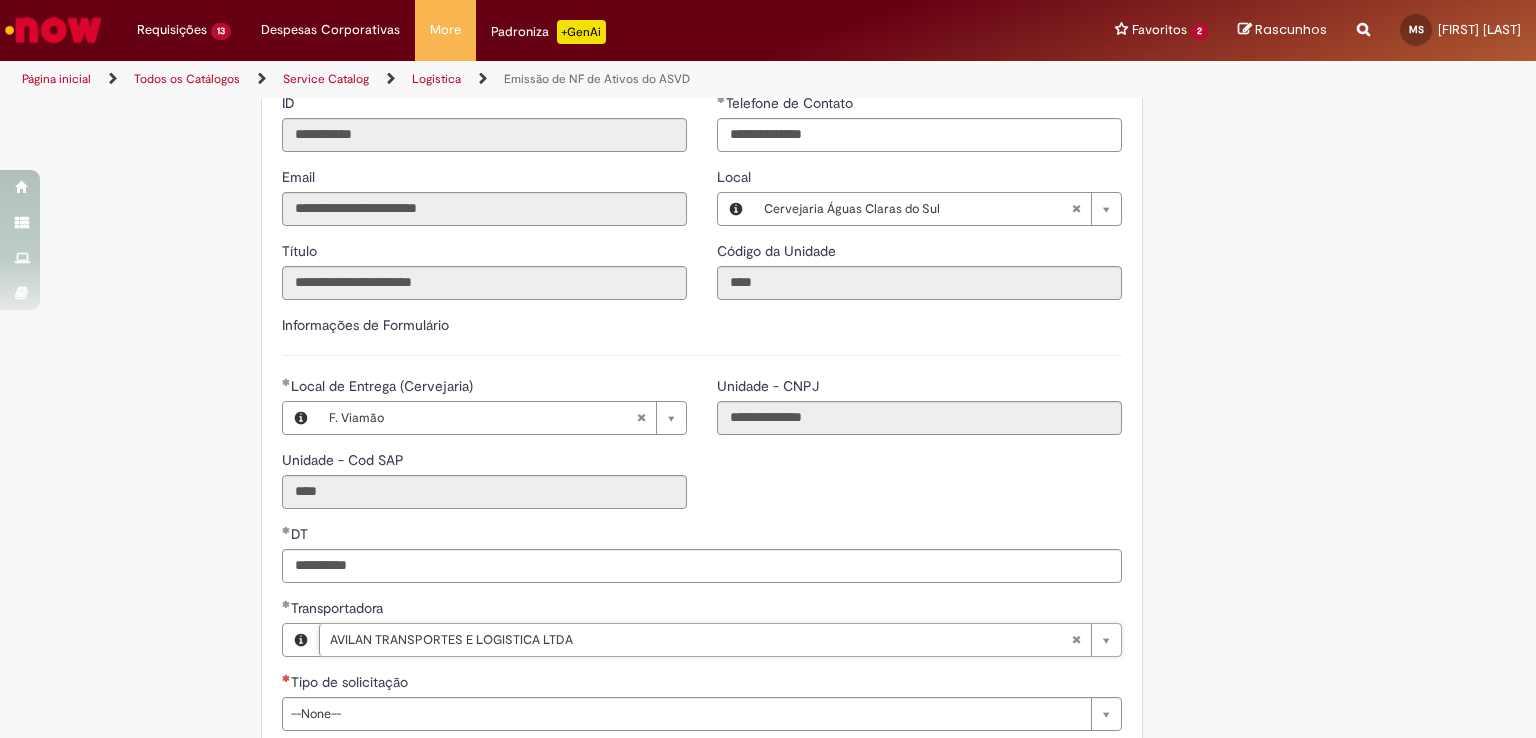 scroll, scrollTop: 600, scrollLeft: 0, axis: vertical 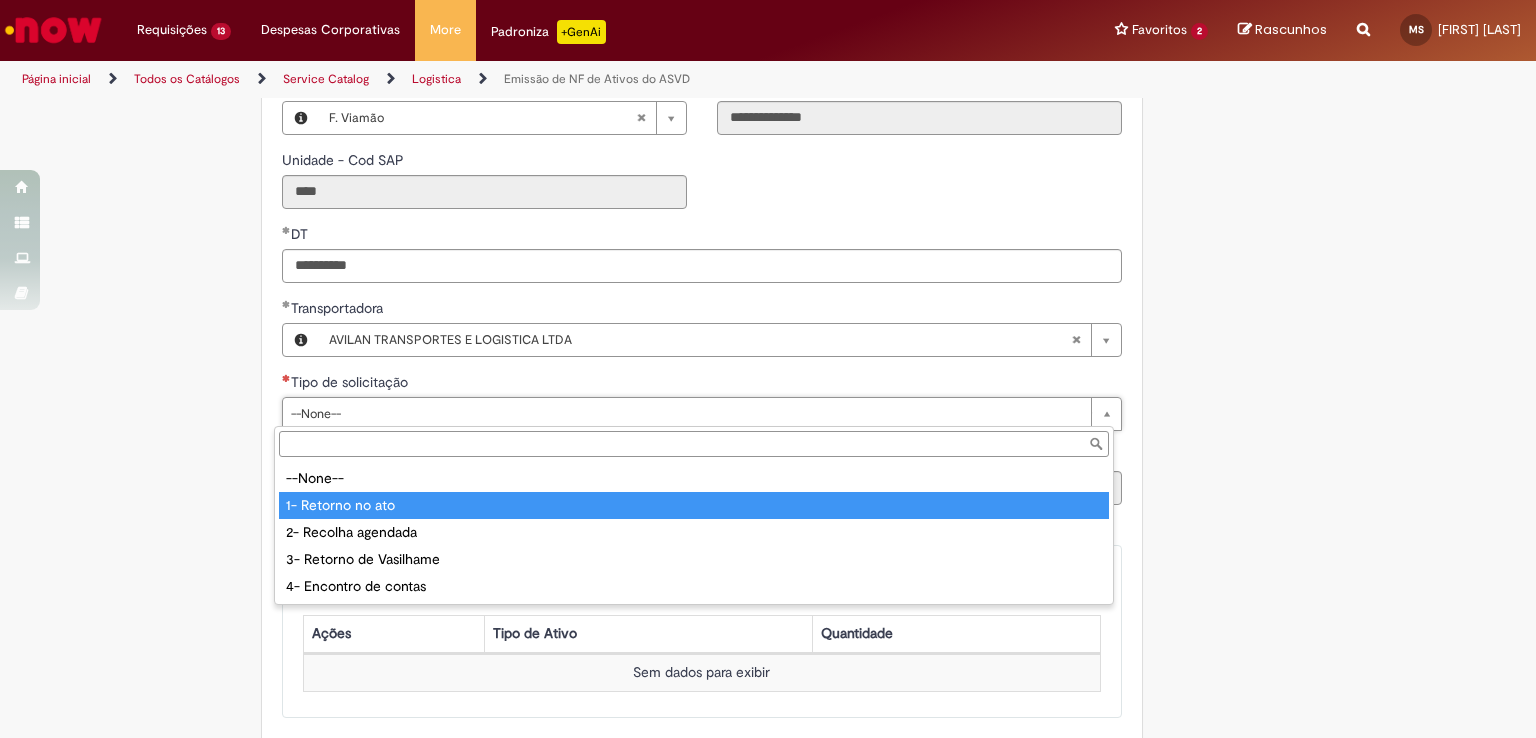 type on "**********" 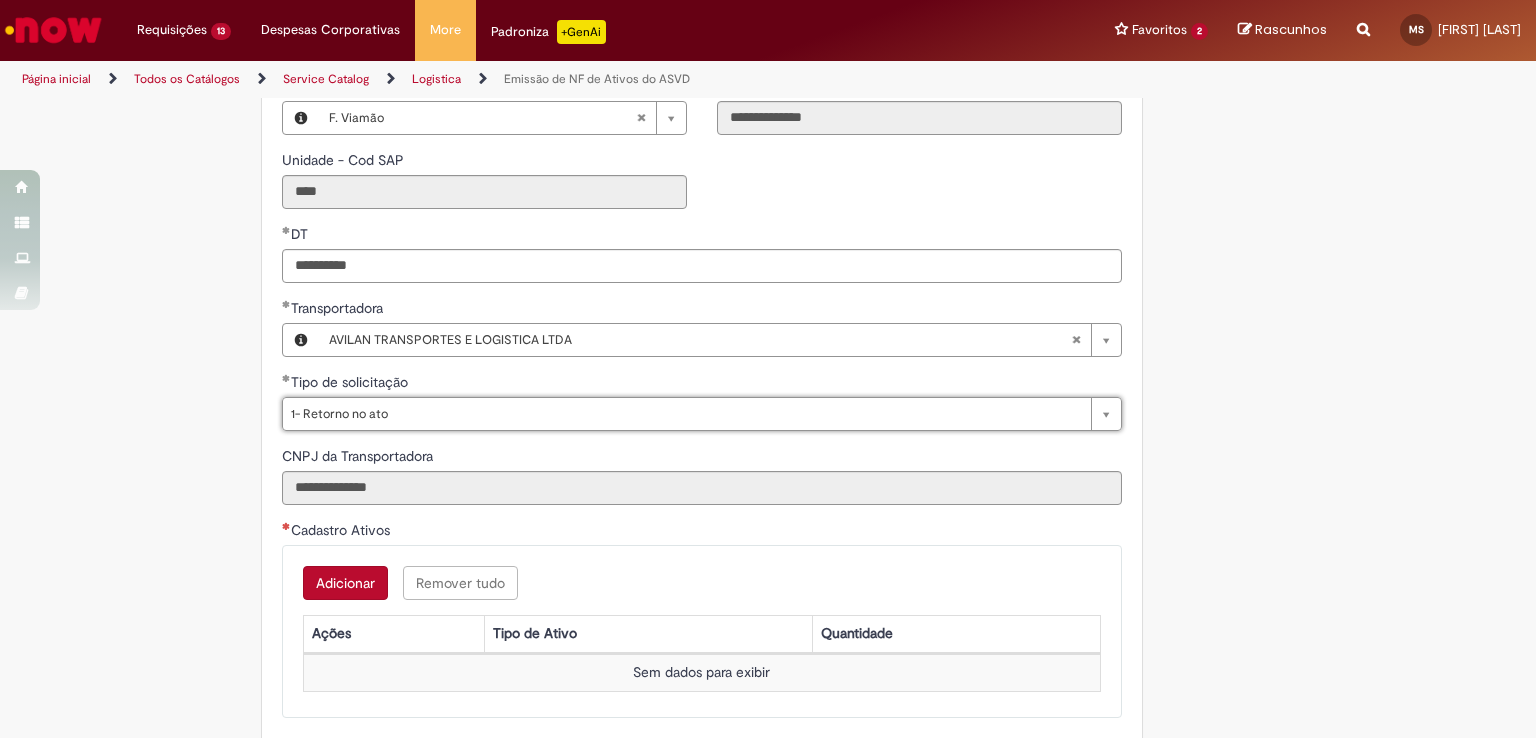 scroll, scrollTop: 800, scrollLeft: 0, axis: vertical 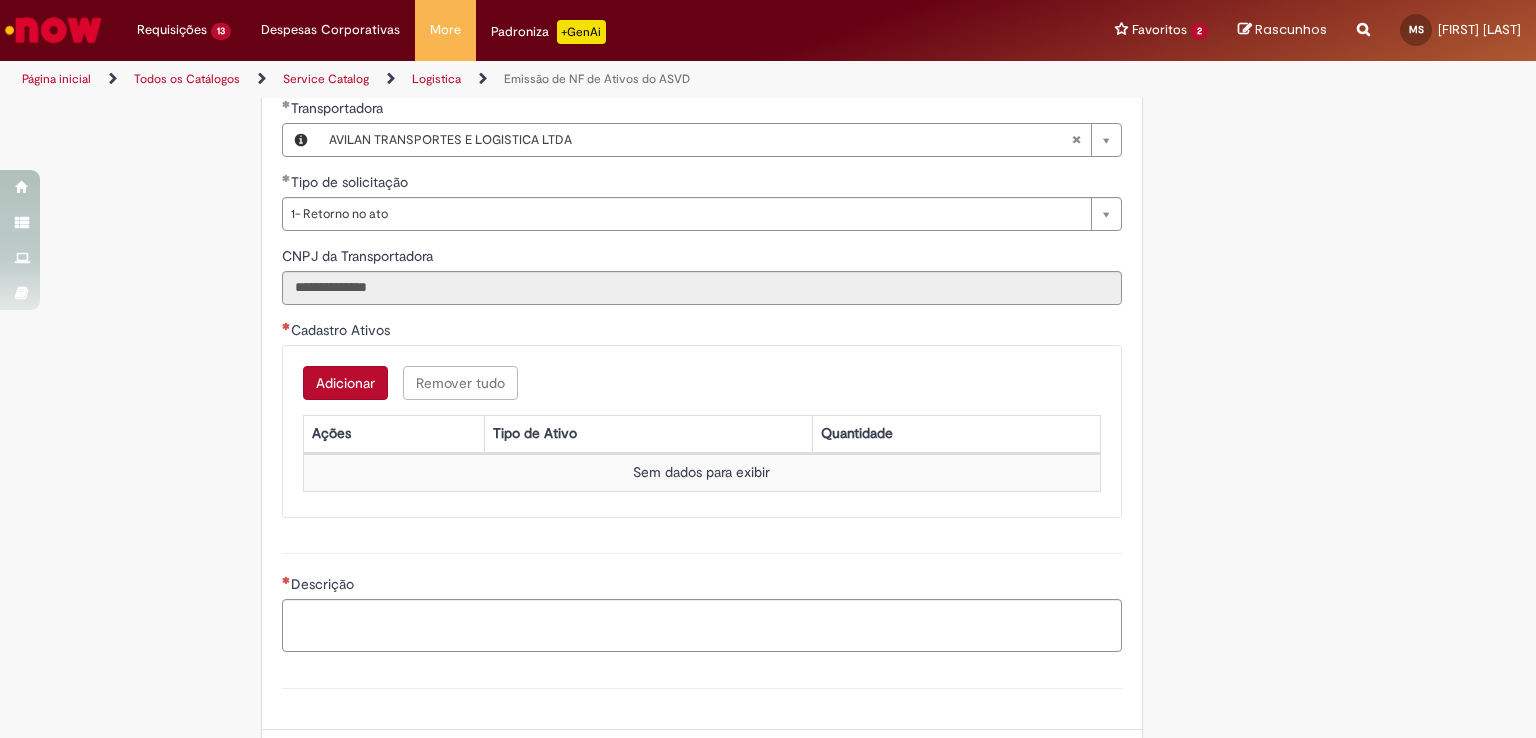 click on "Adicionar" at bounding box center (345, 383) 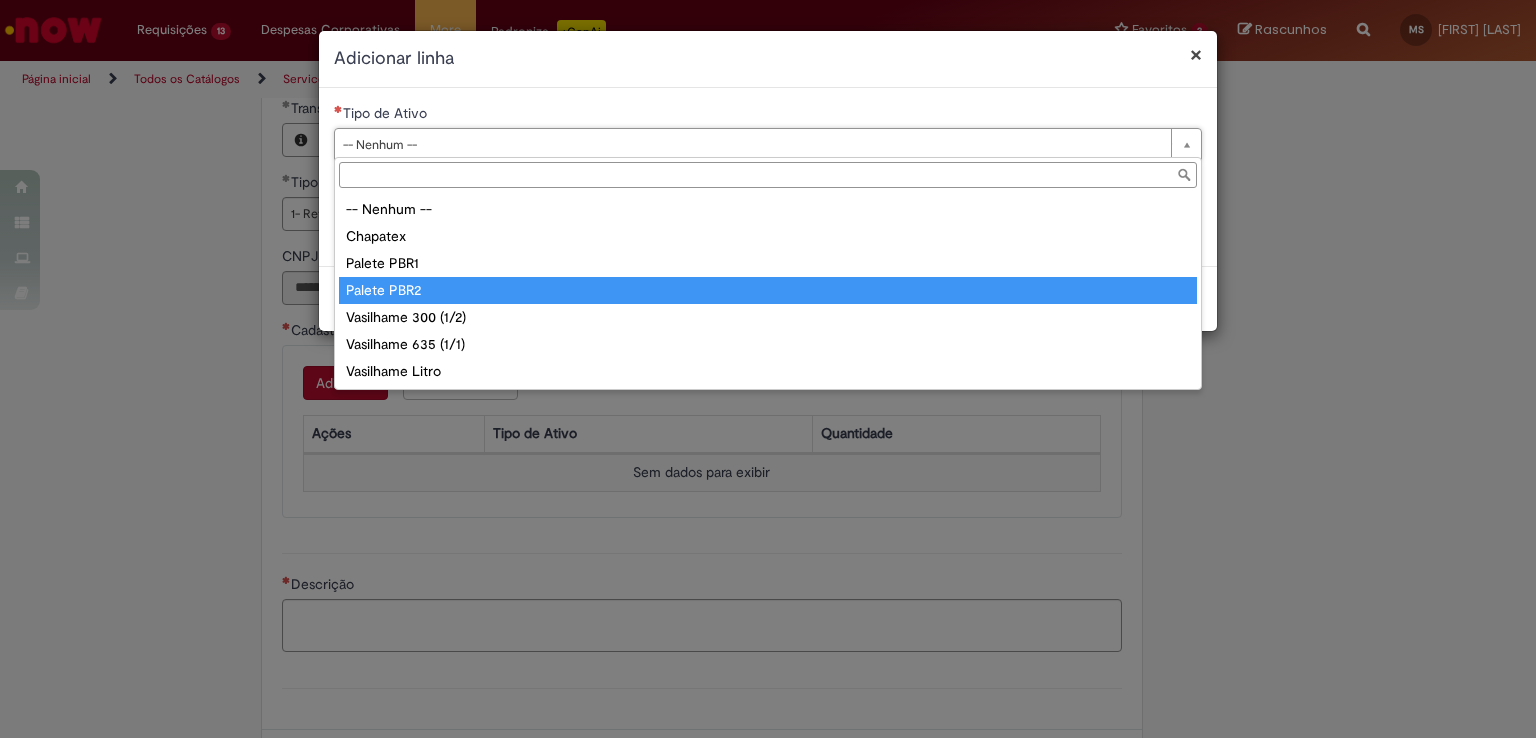 type on "**********" 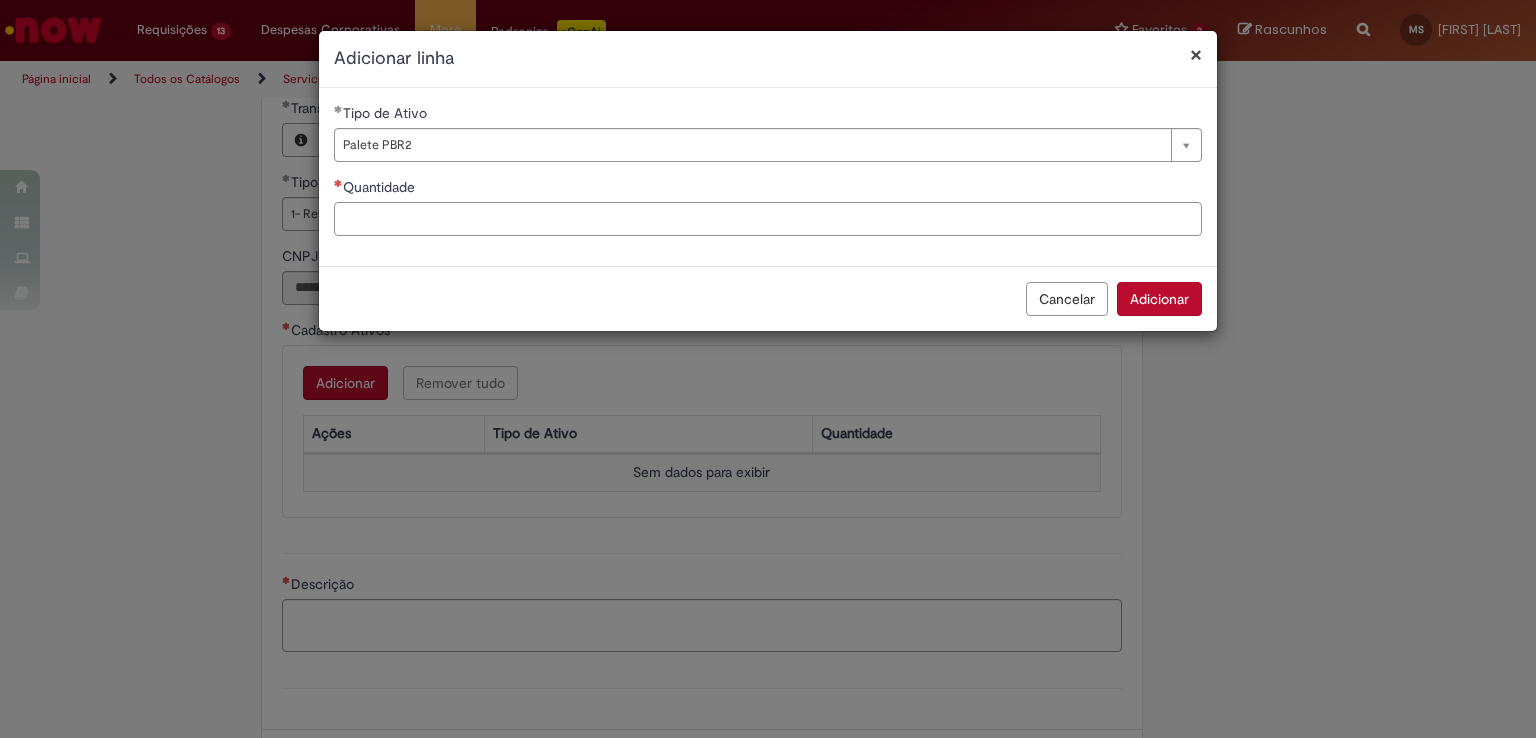 click on "Quantidade" at bounding box center [768, 219] 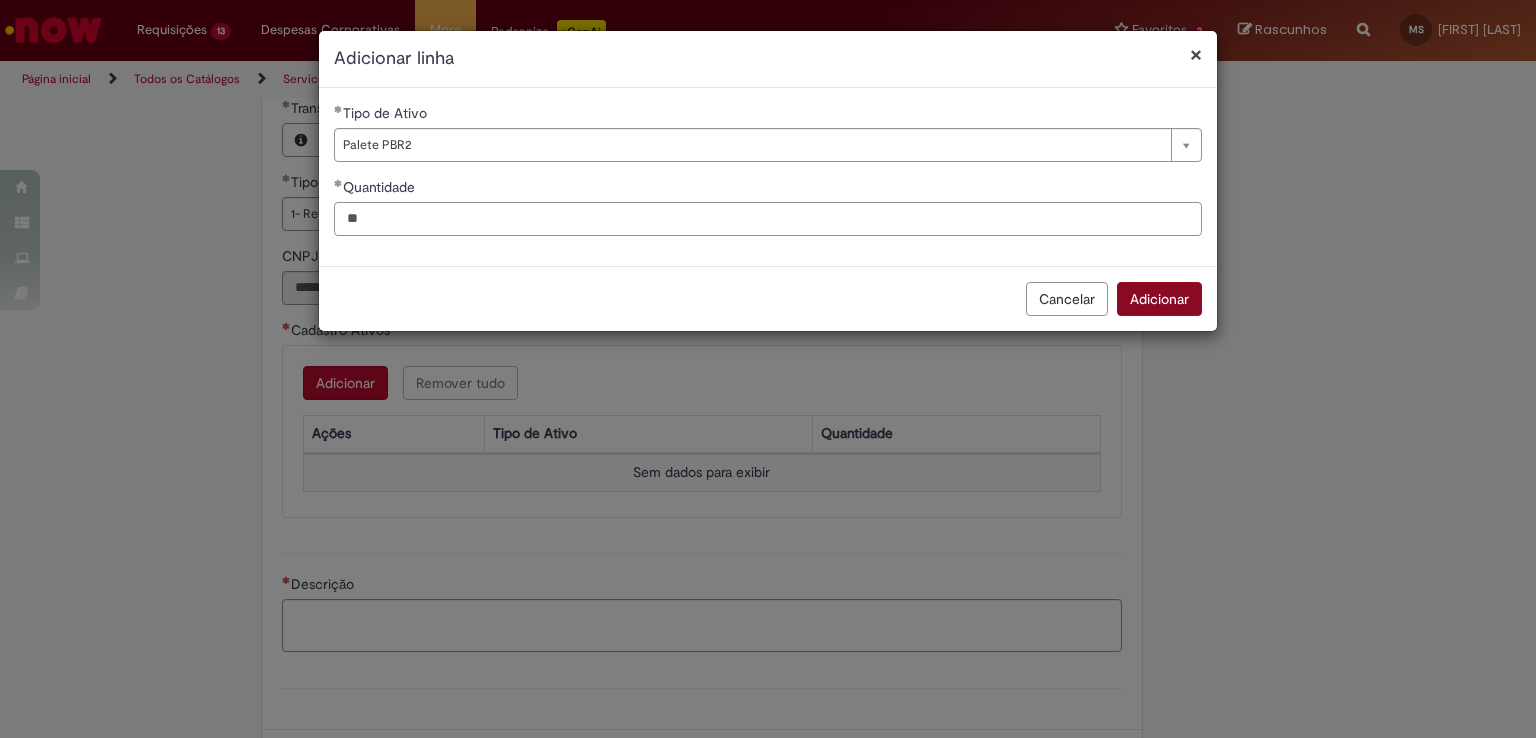 type on "**" 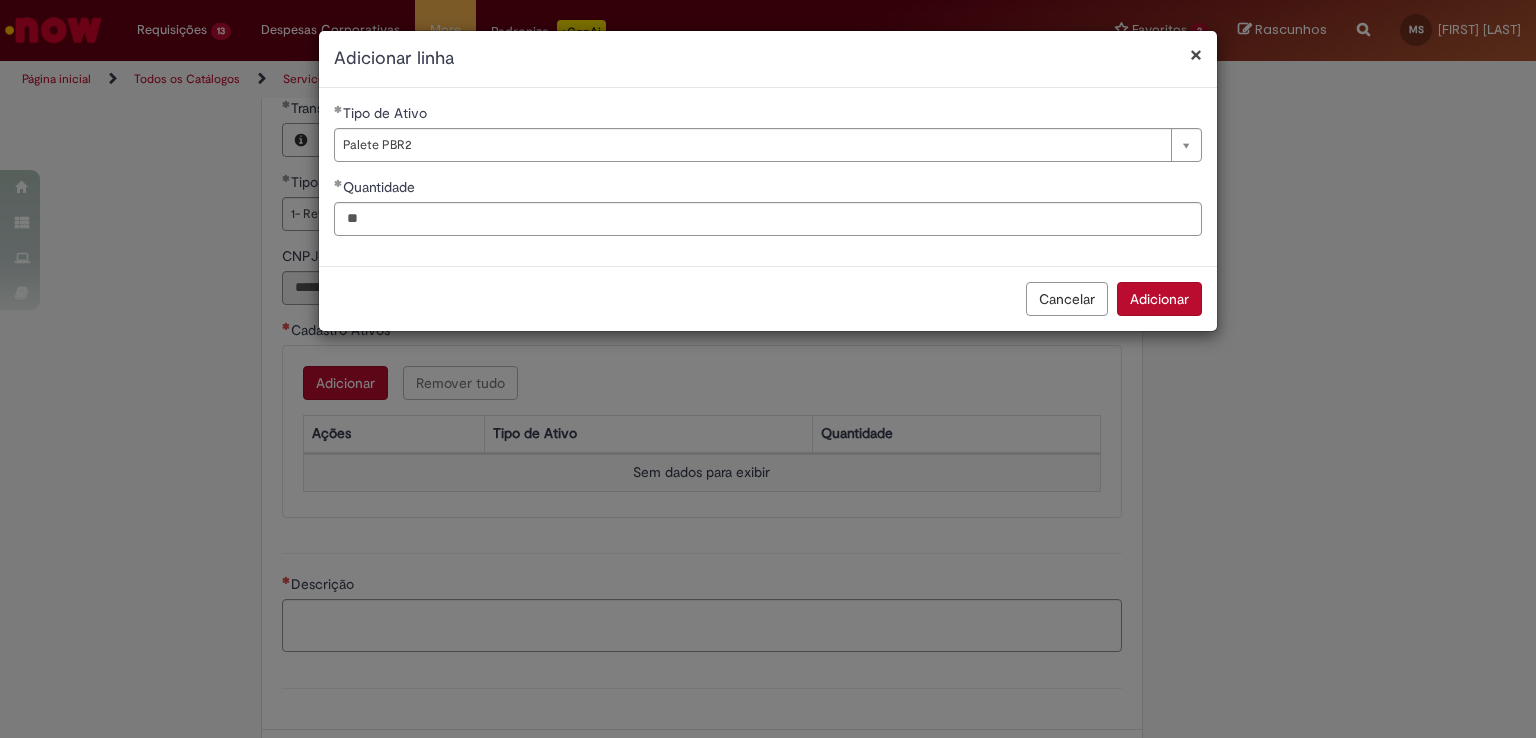 click on "Adicionar" at bounding box center (1159, 299) 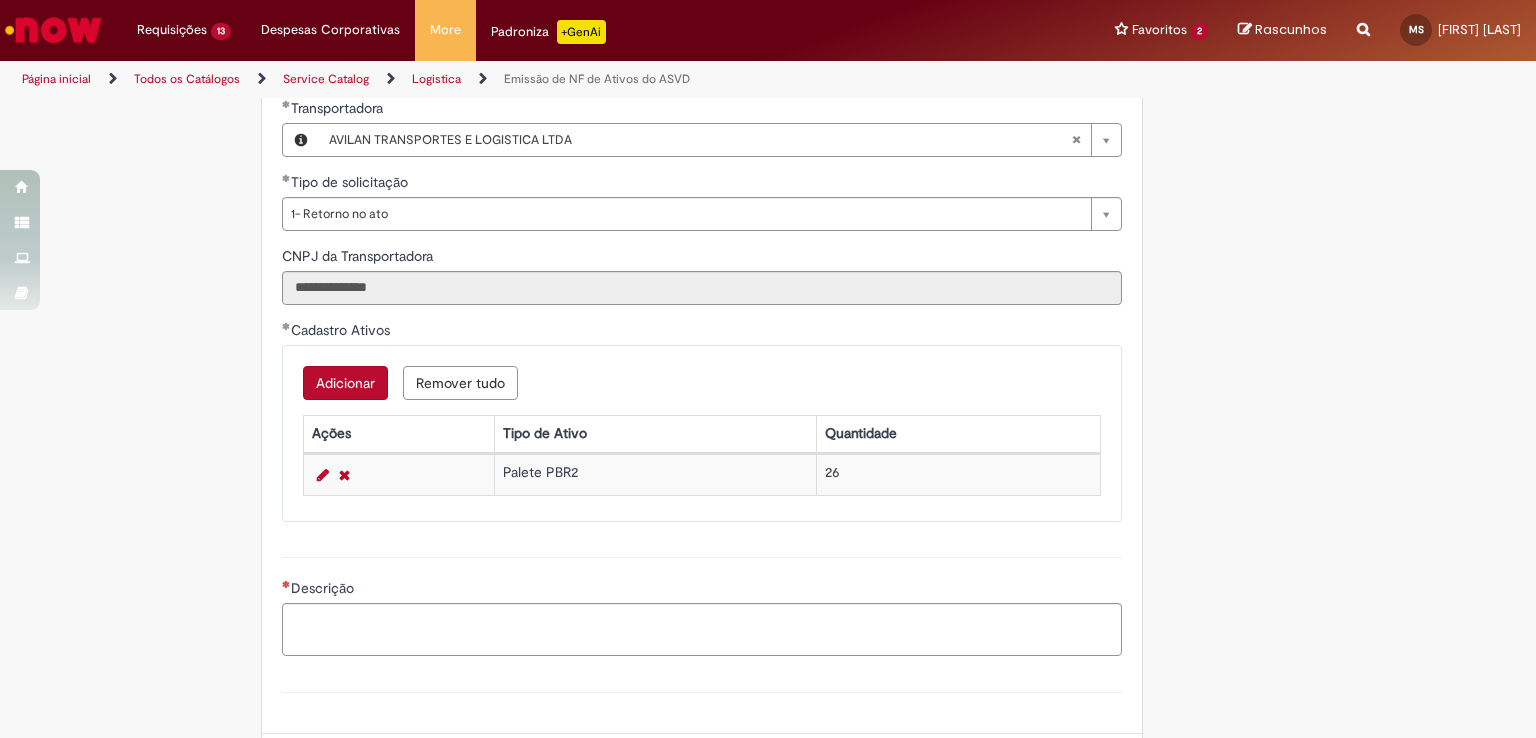 click on "Adicionar" at bounding box center [345, 383] 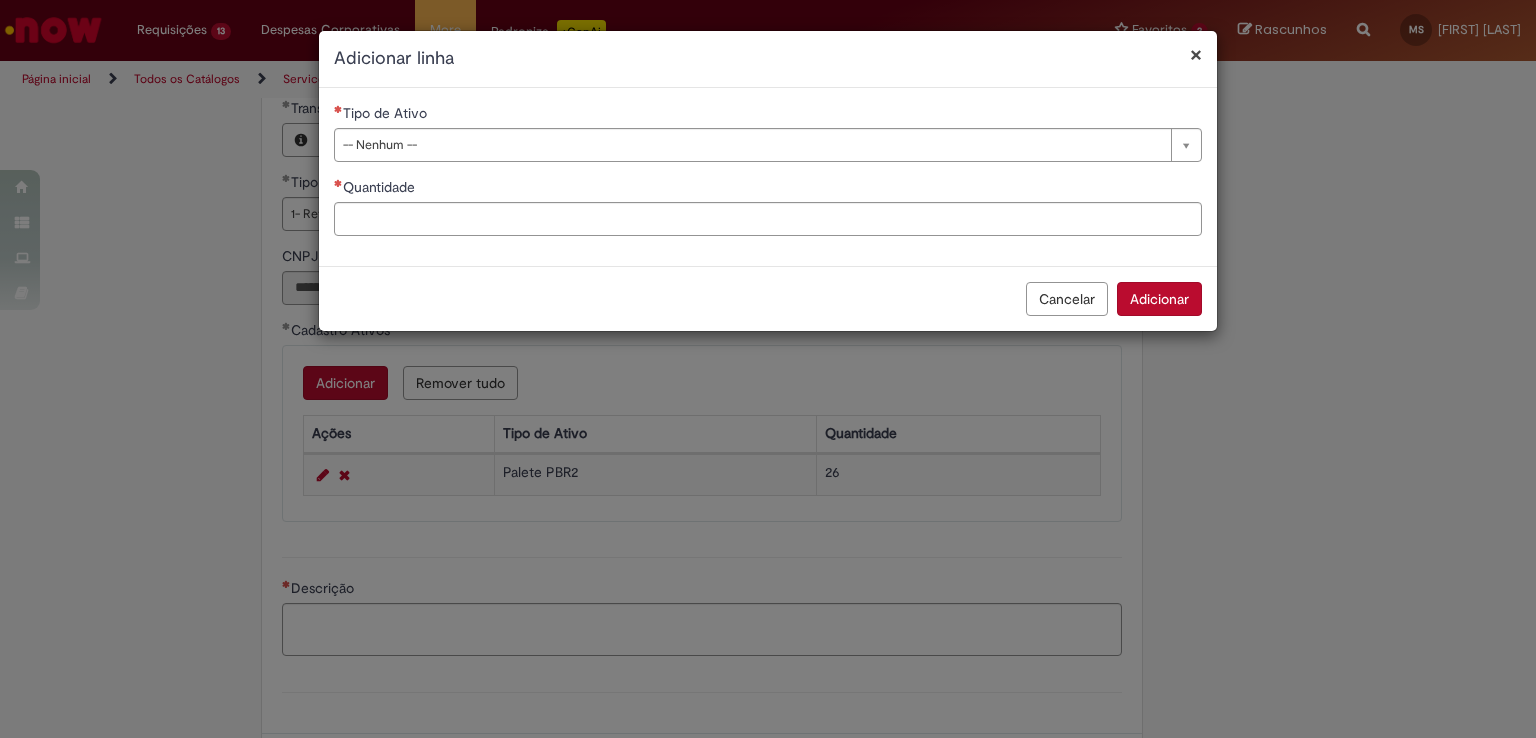 click on "**********" at bounding box center (768, 177) 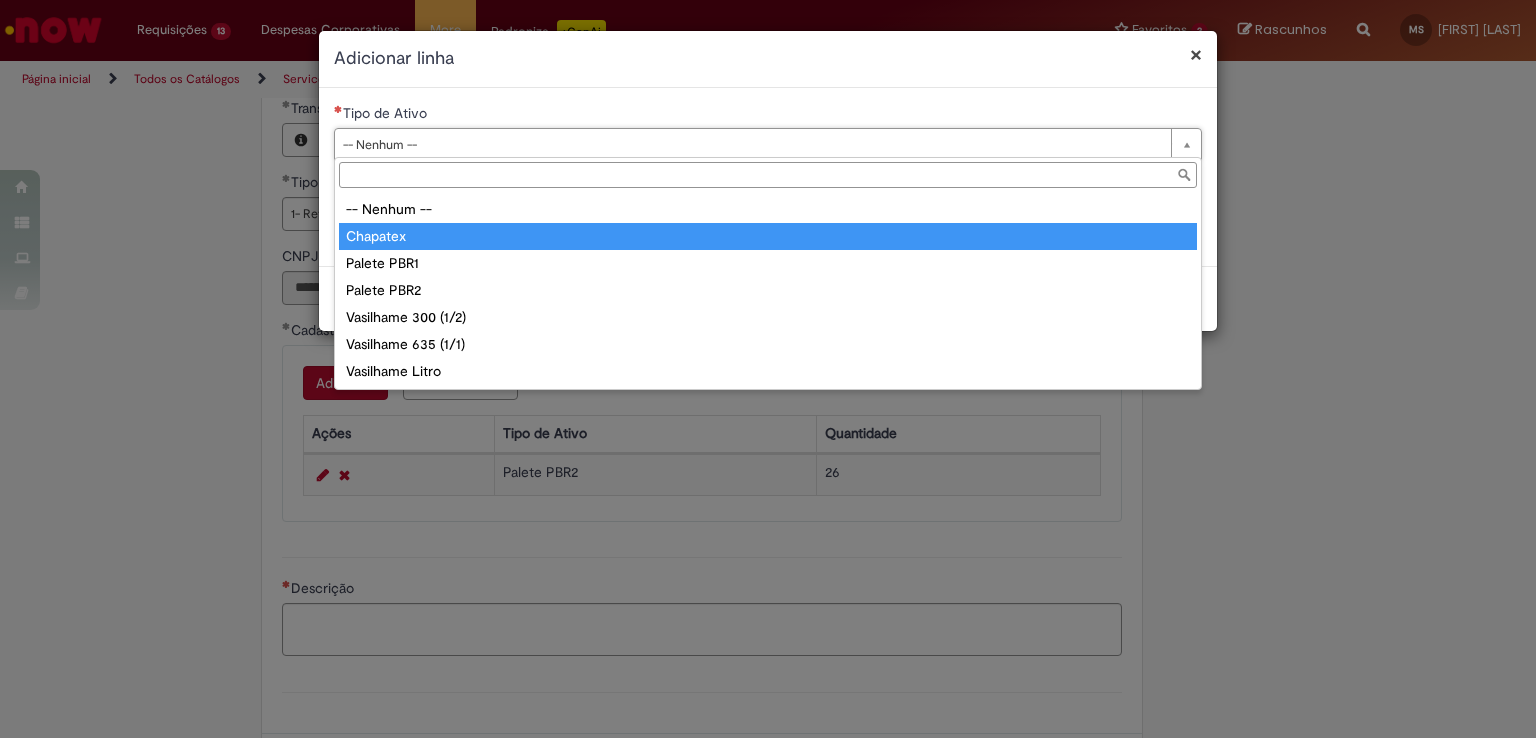 type on "********" 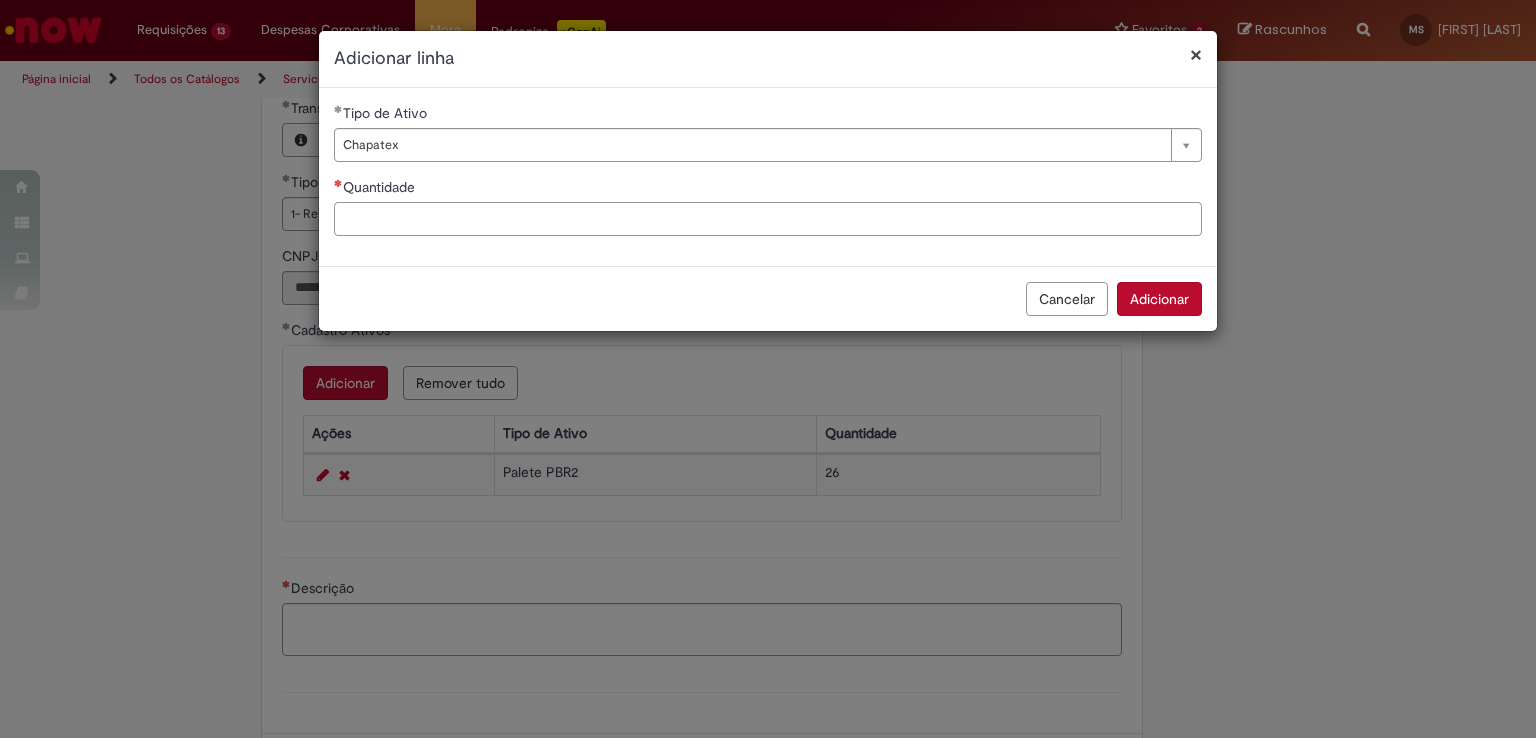 click on "Quantidade" at bounding box center (768, 219) 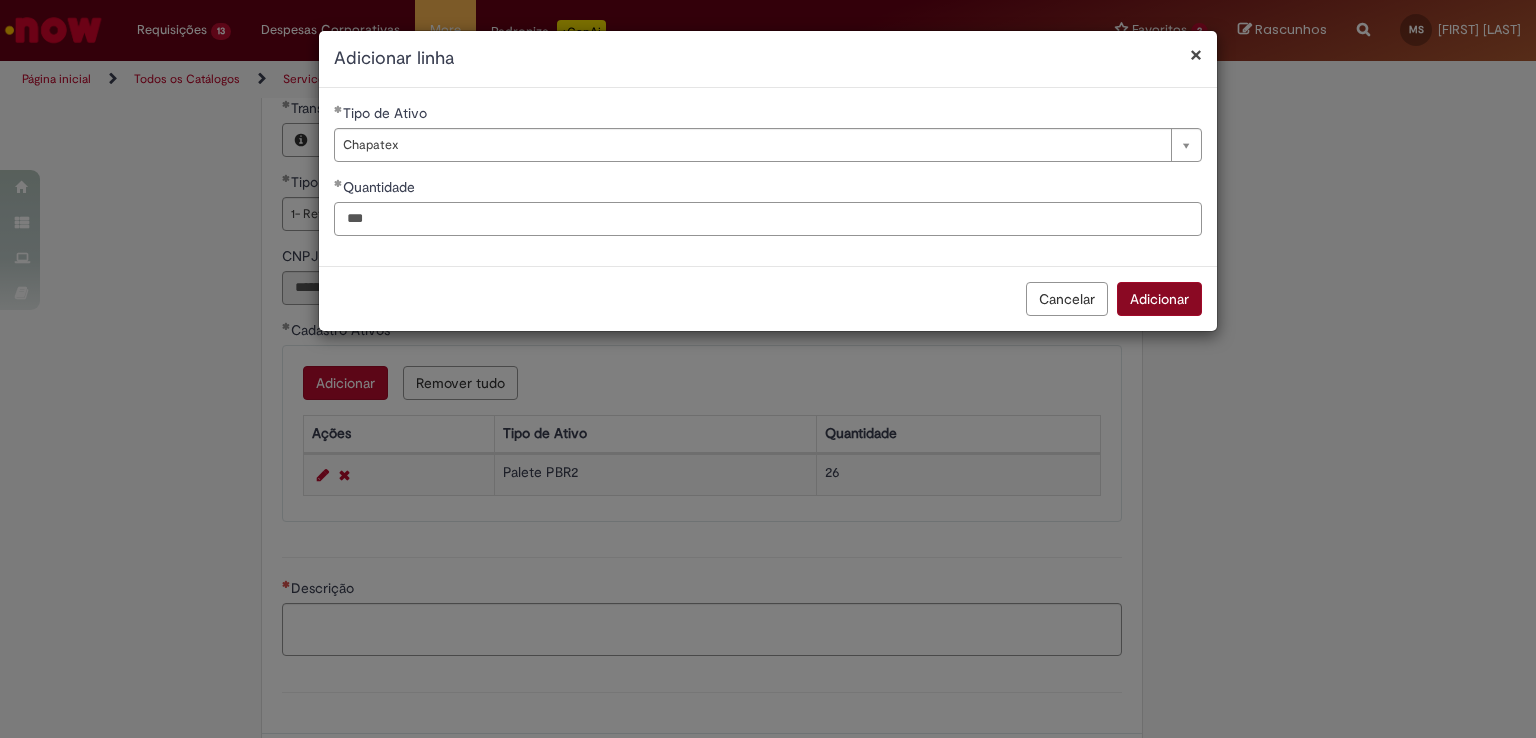 type on "***" 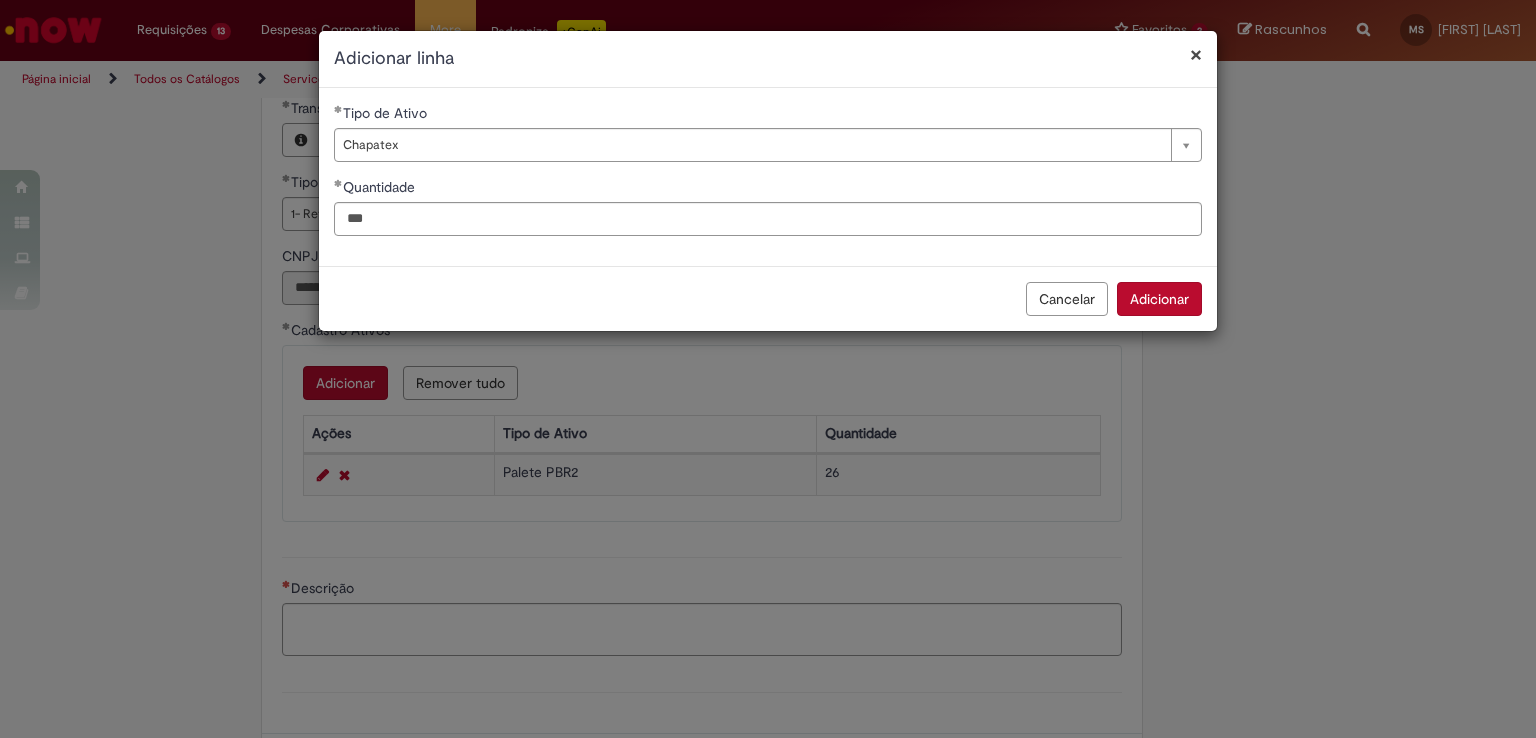 click on "Adicionar" at bounding box center [1159, 299] 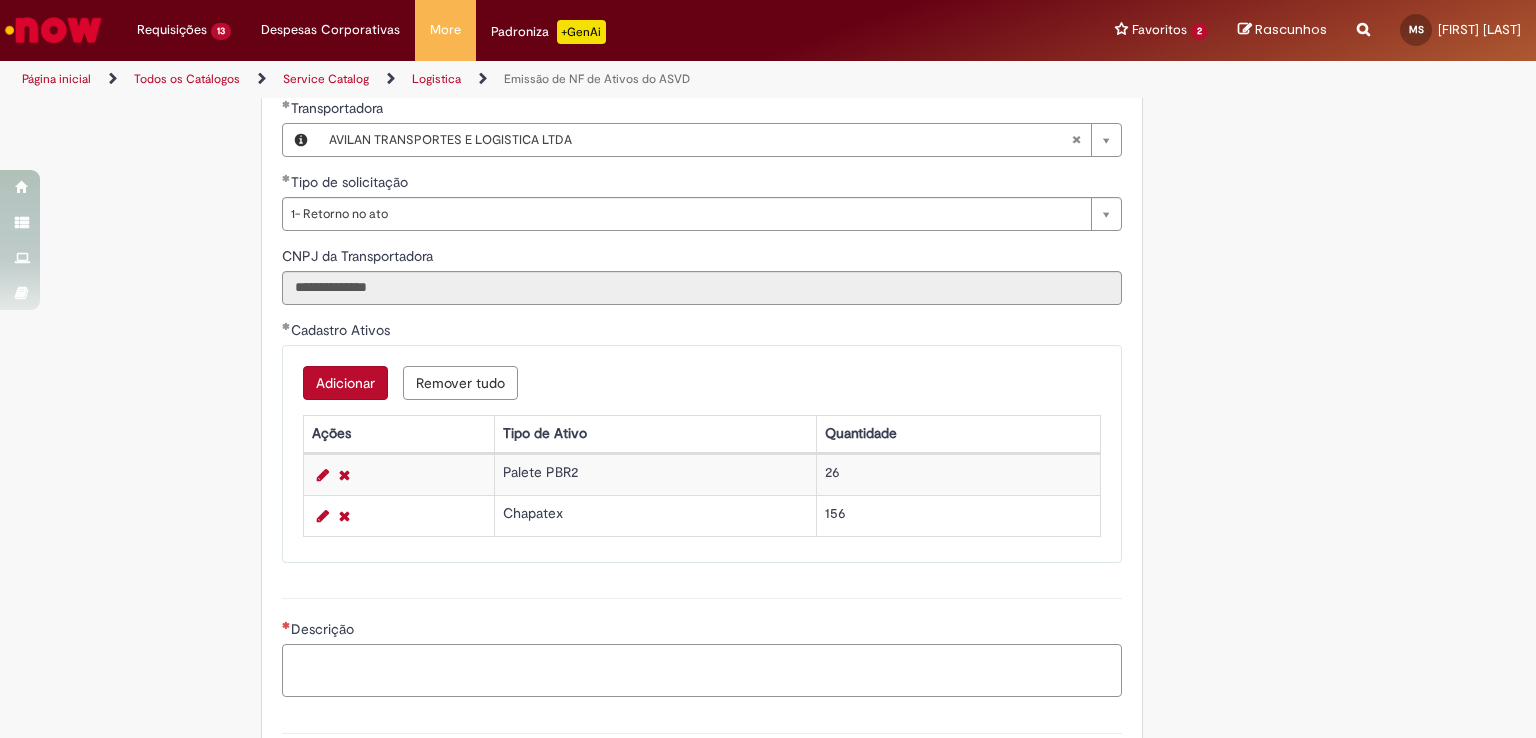 click on "Descrição" at bounding box center (702, 671) 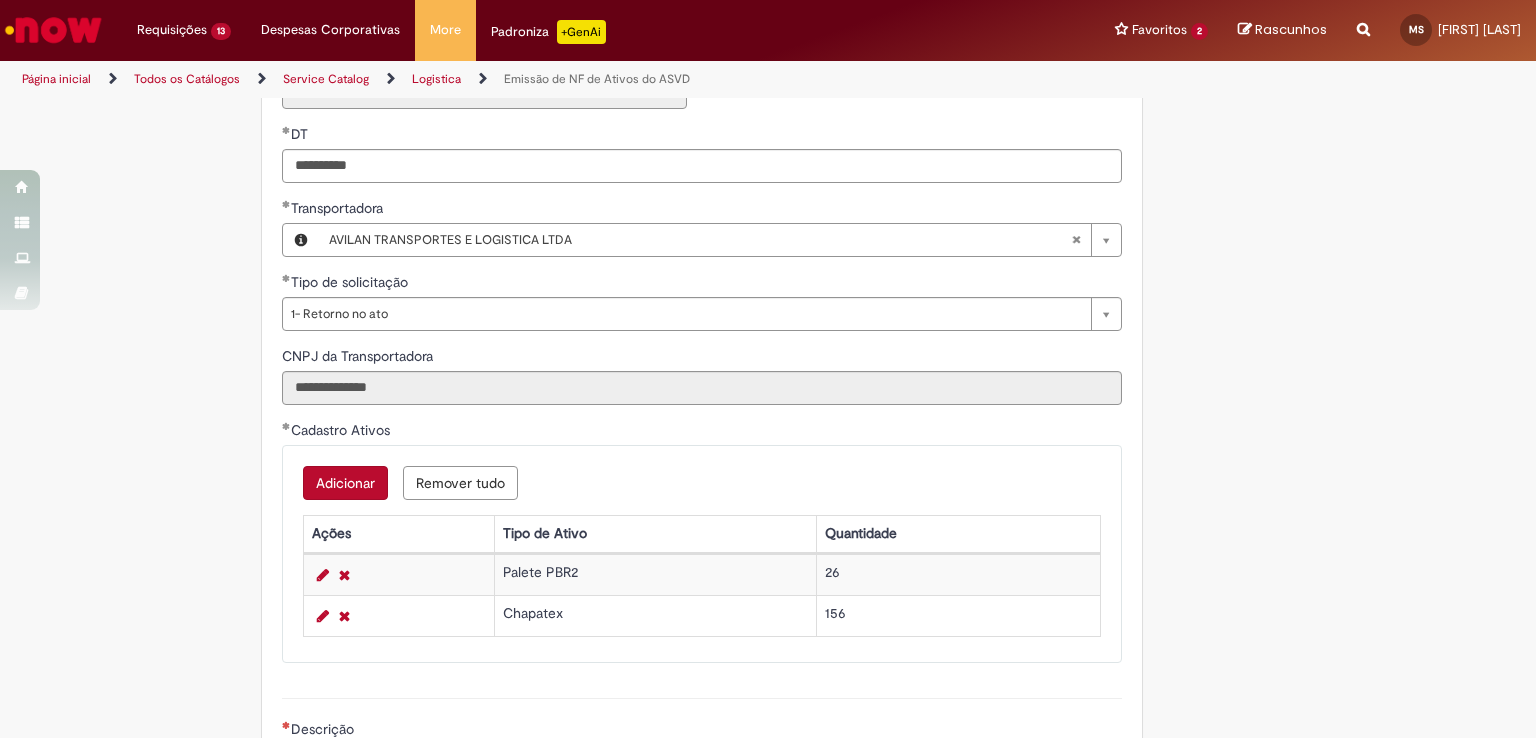 scroll, scrollTop: 900, scrollLeft: 0, axis: vertical 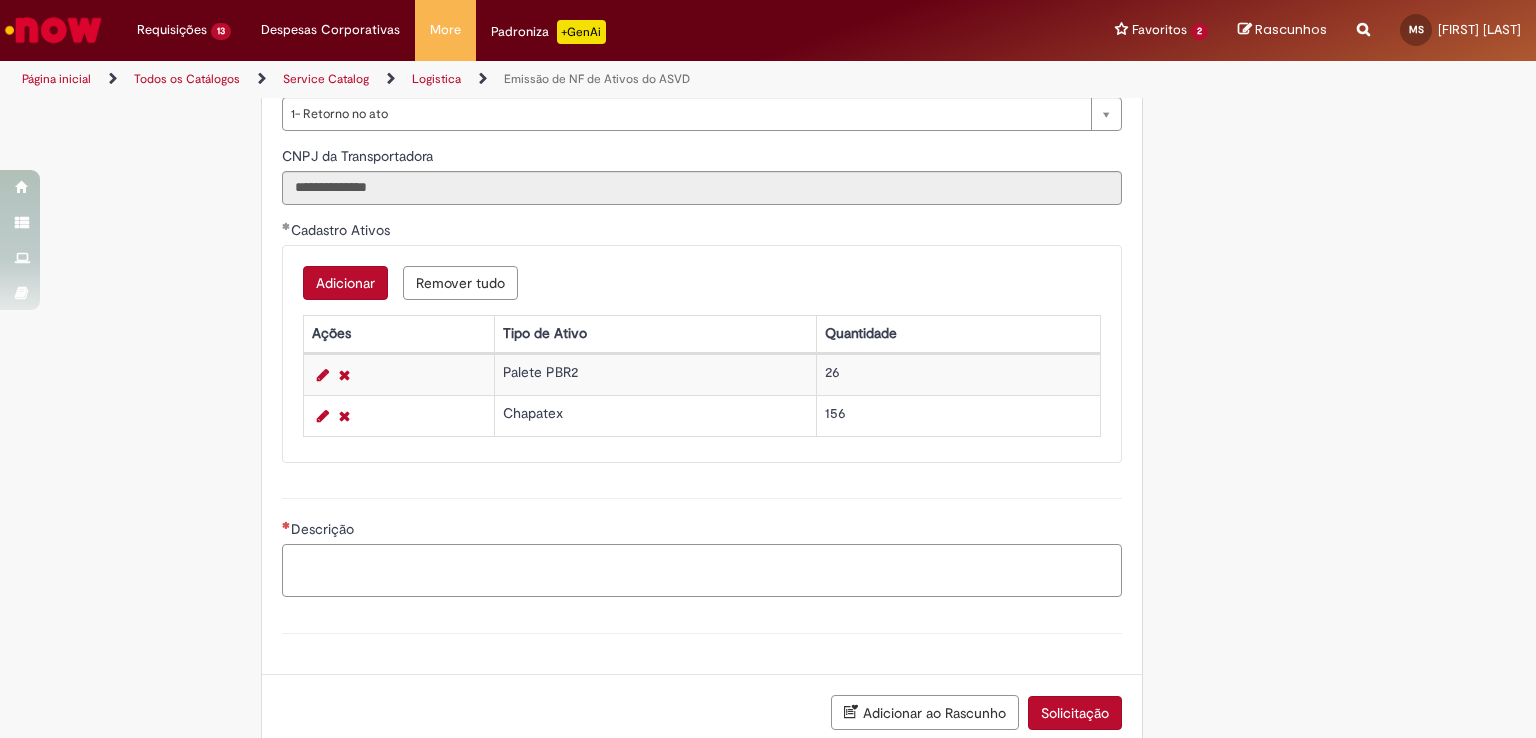 paste on "**********" 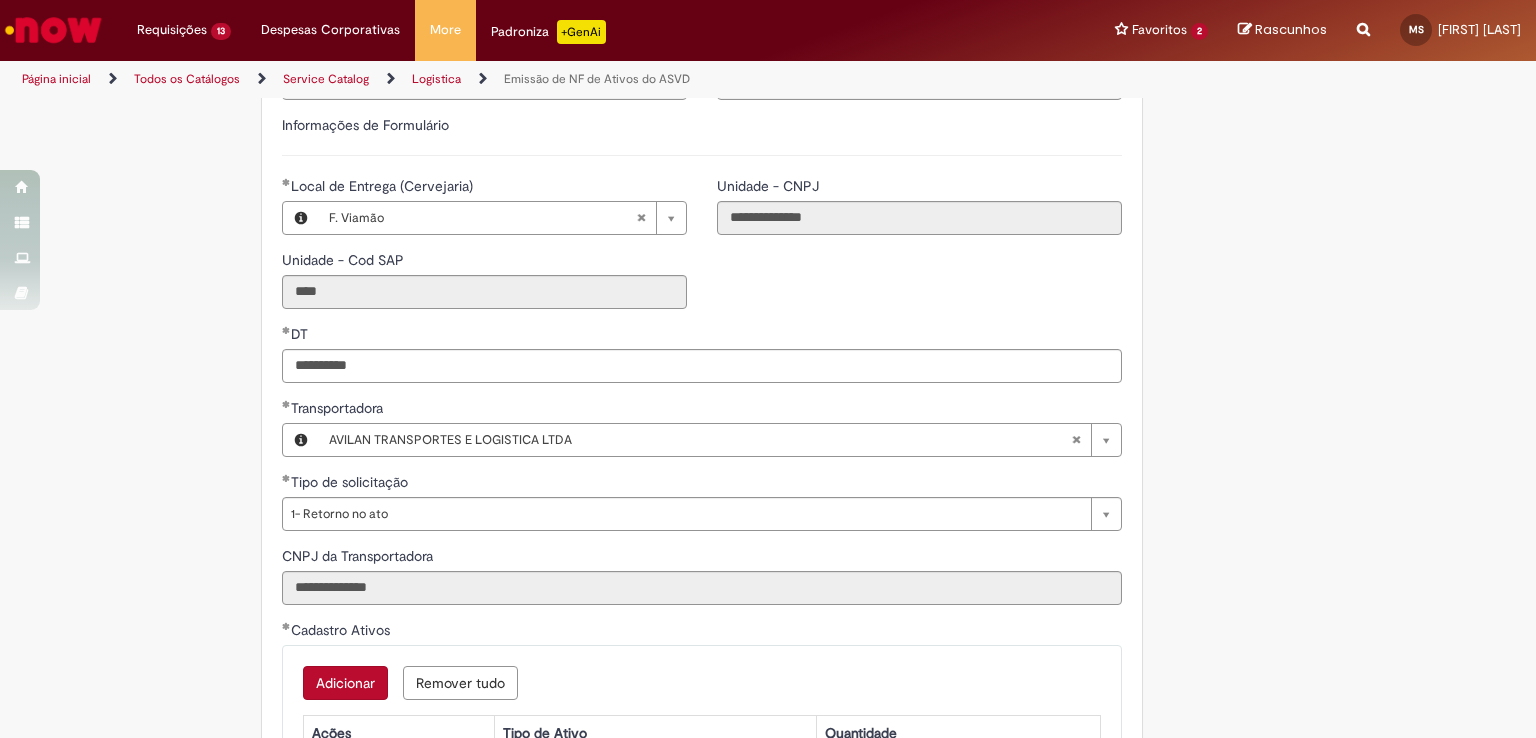 scroll, scrollTop: 300, scrollLeft: 0, axis: vertical 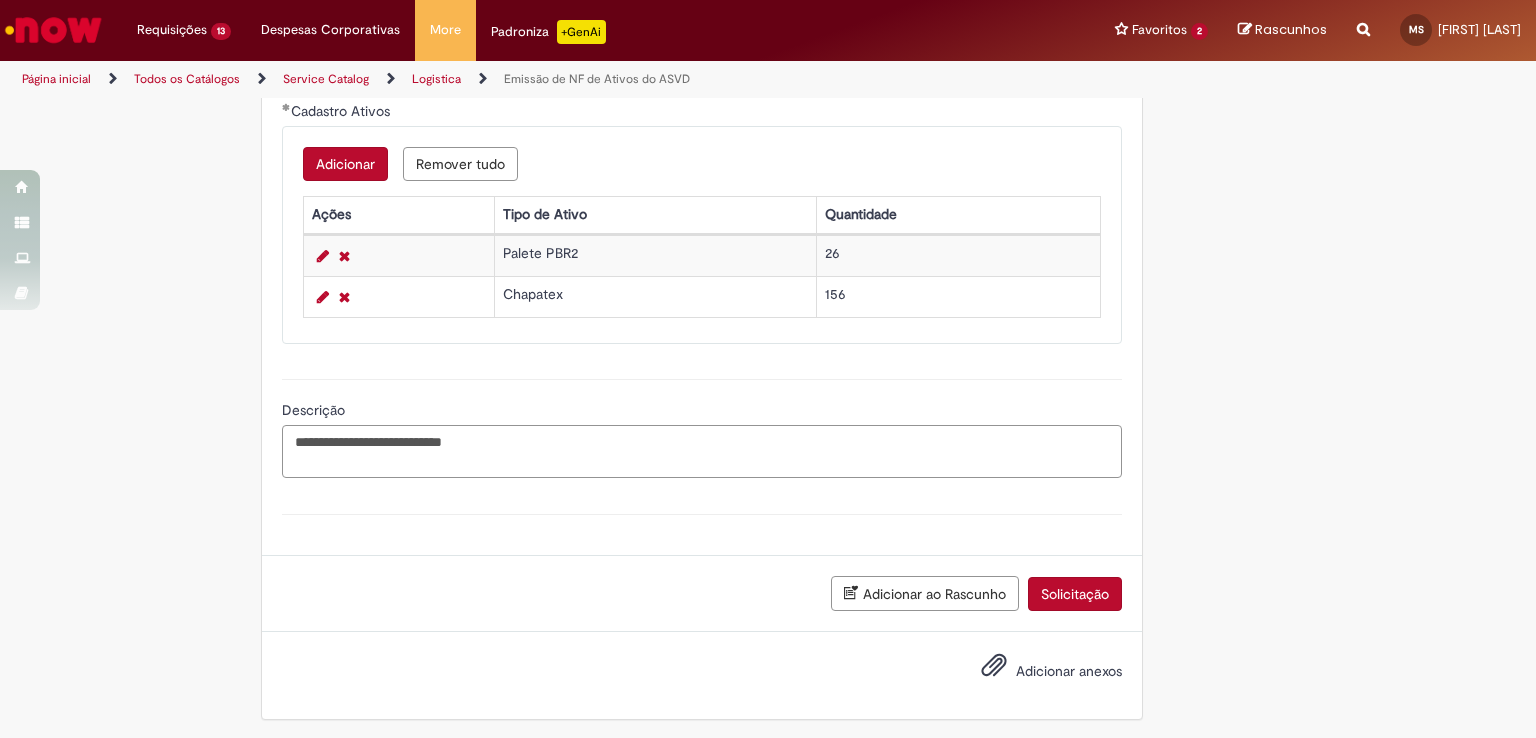 paste on "**********" 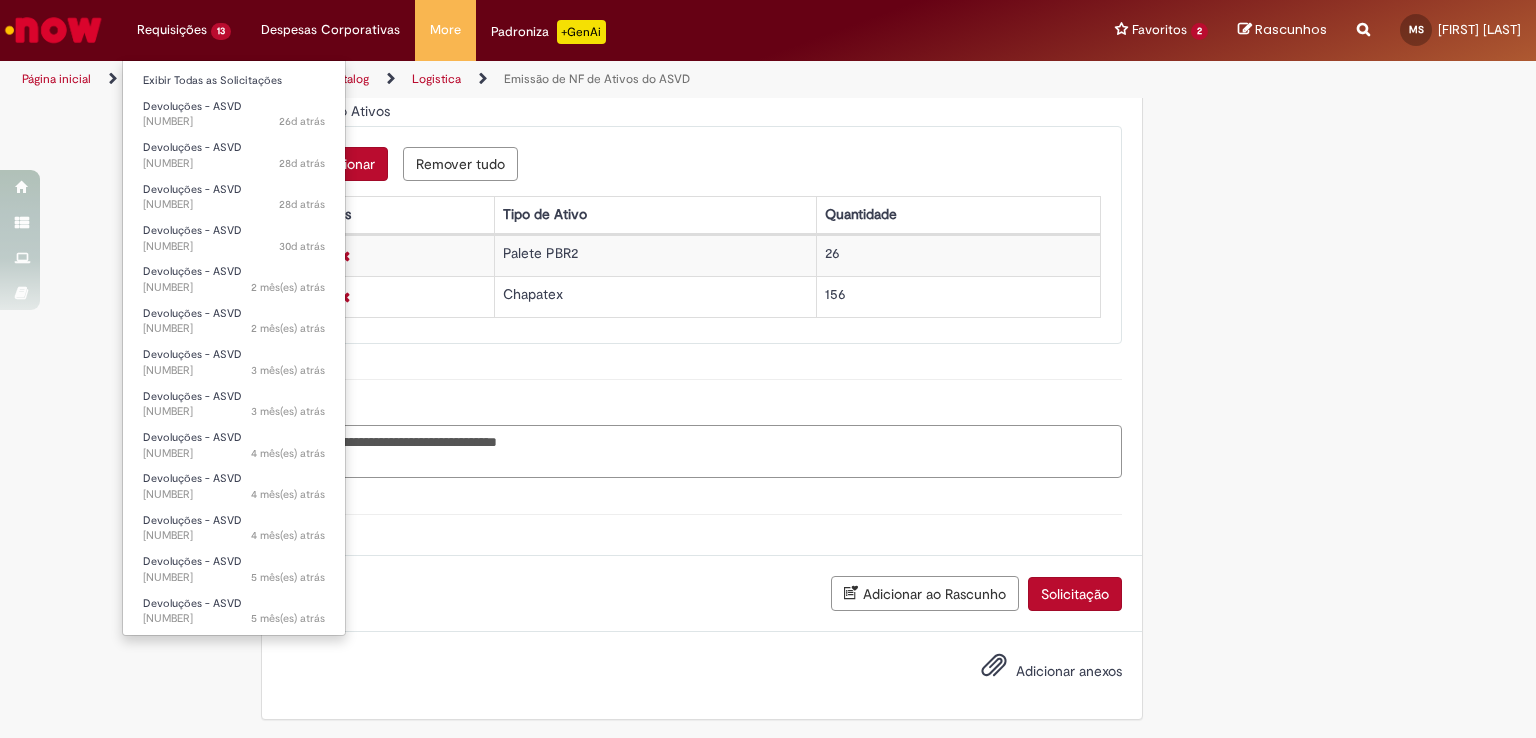 scroll, scrollTop: 819, scrollLeft: 0, axis: vertical 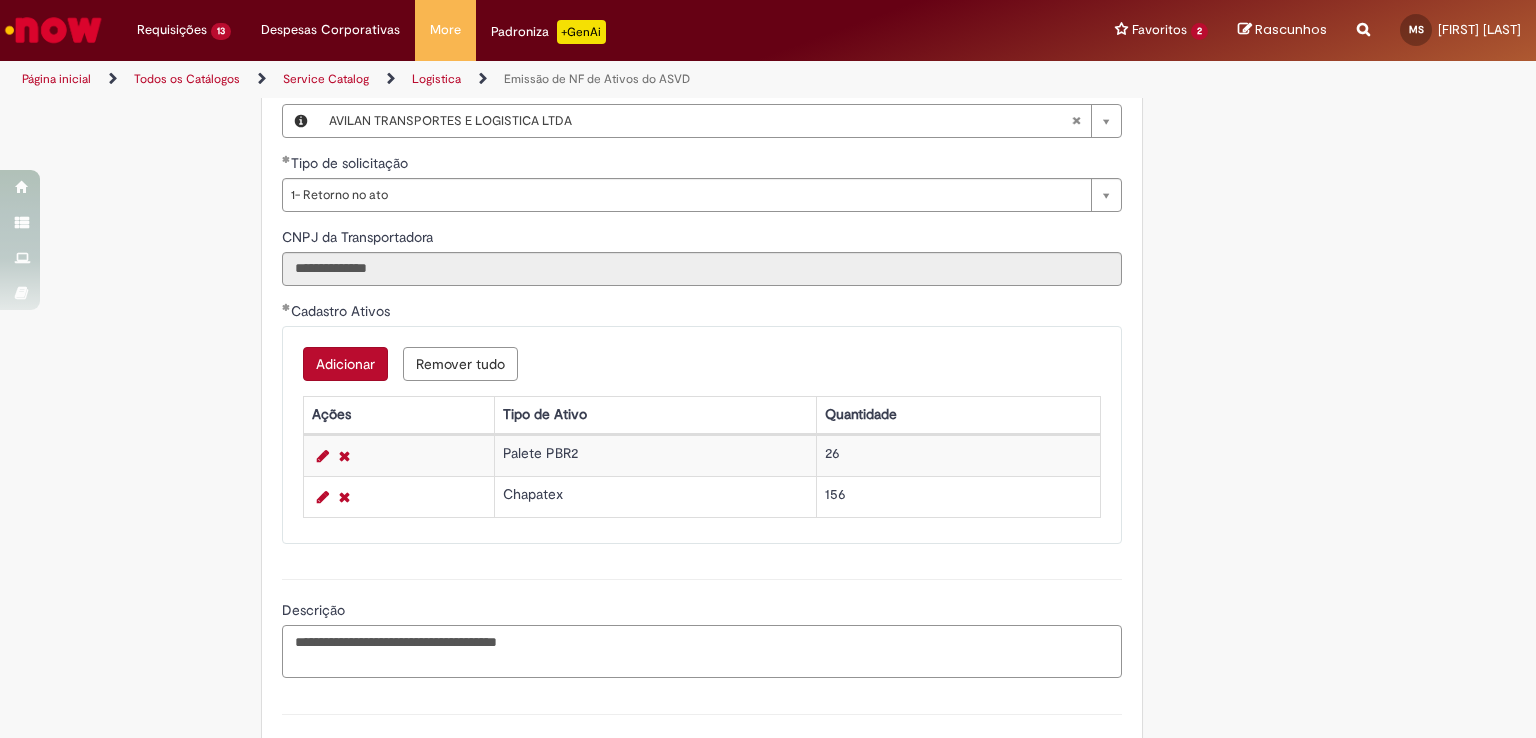 paste on "********" 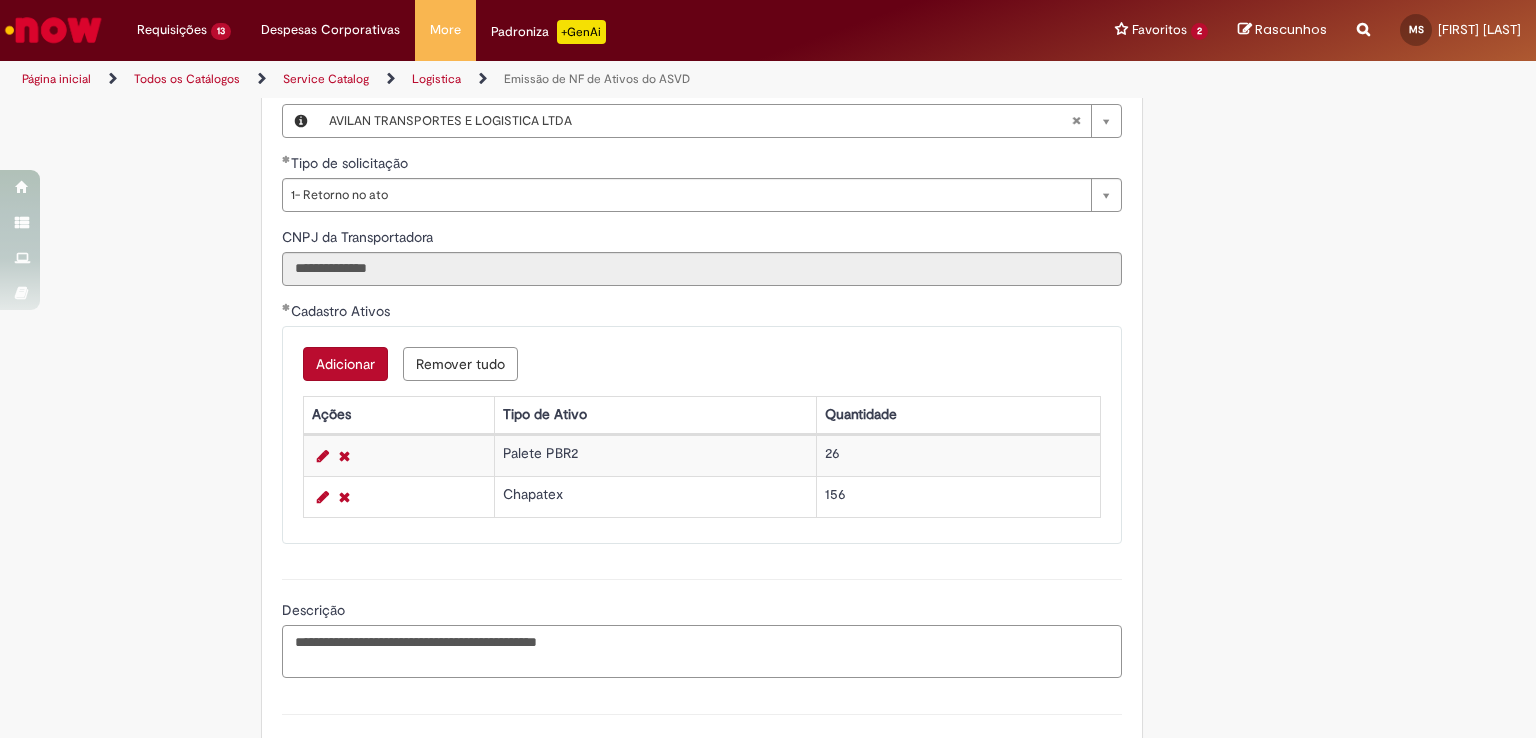 paste on "*******" 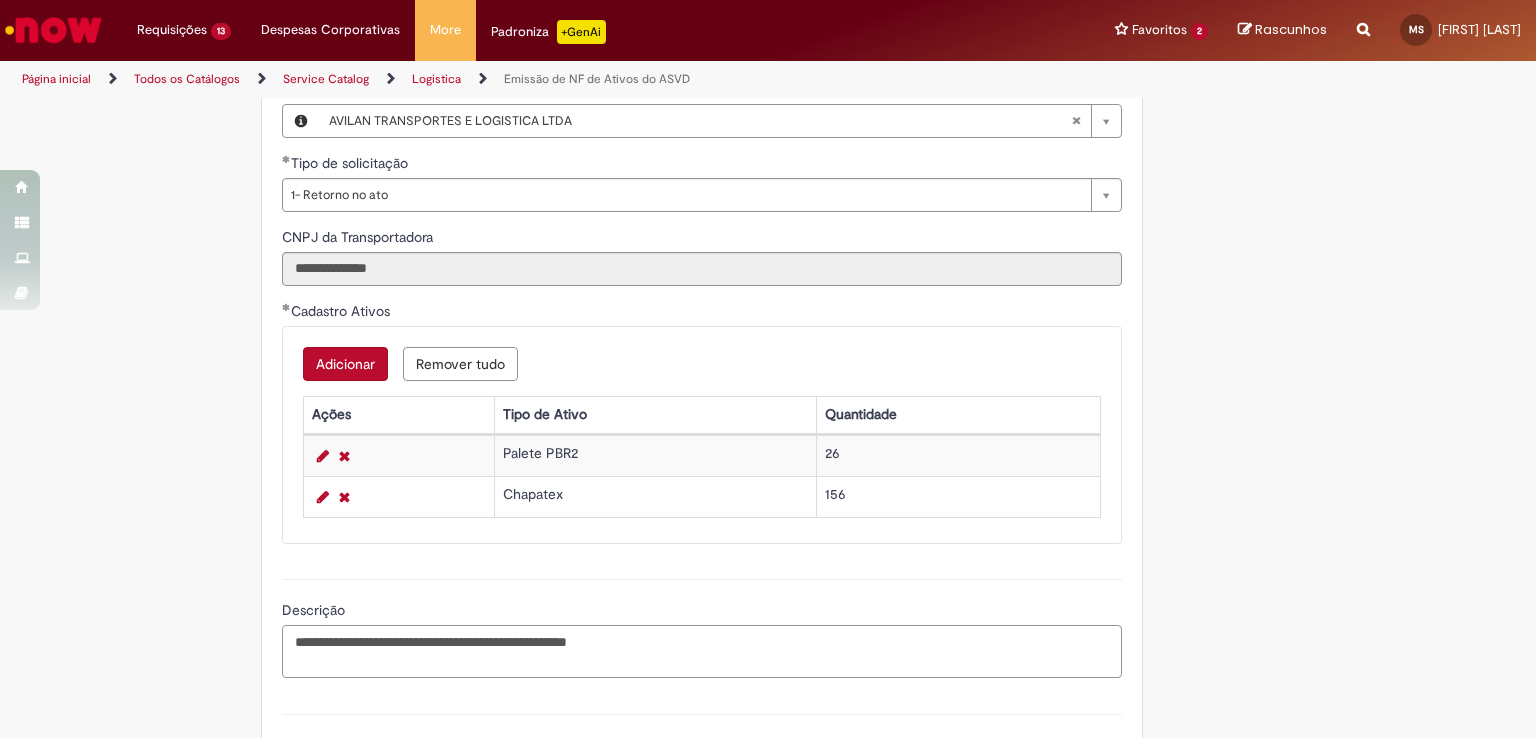 scroll, scrollTop: 1019, scrollLeft: 0, axis: vertical 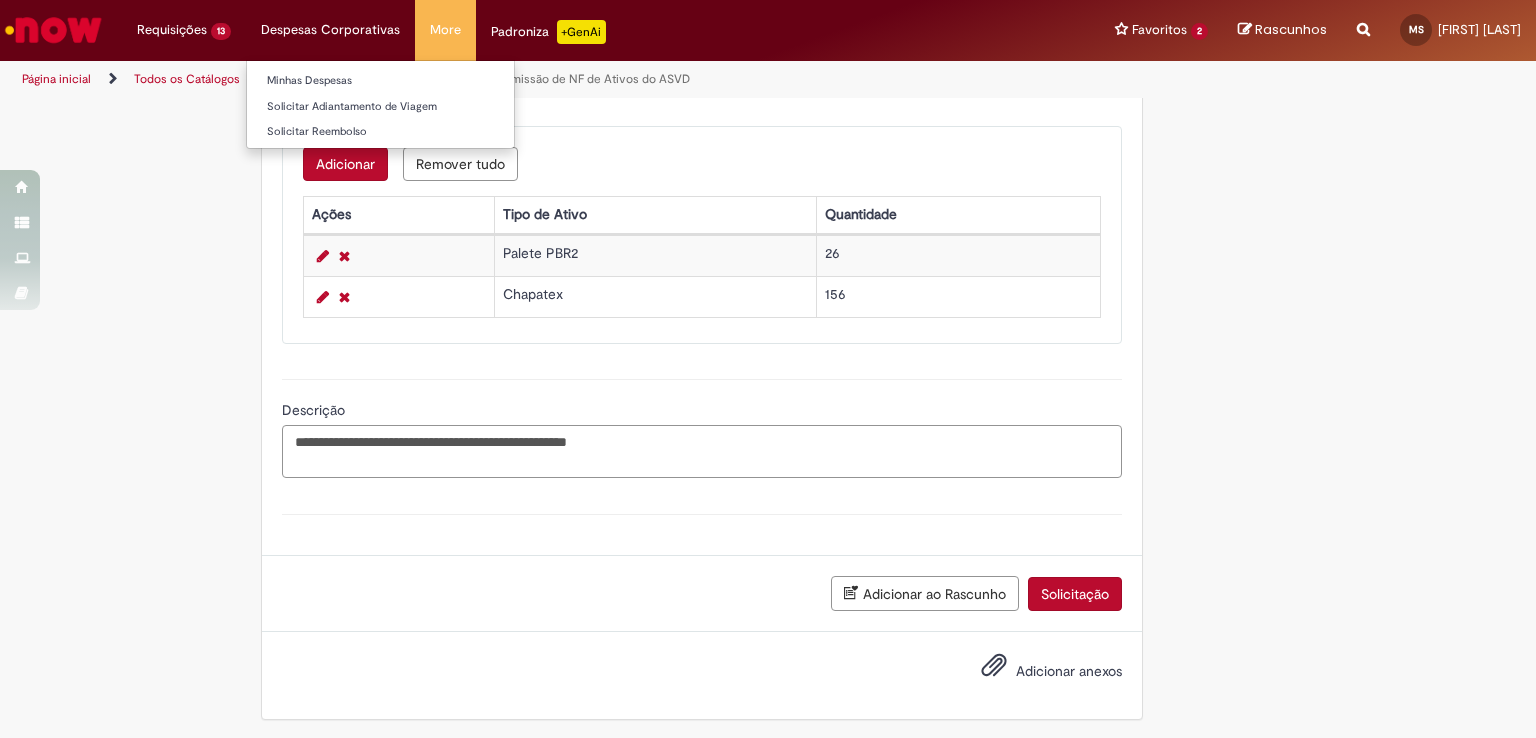 type on "**********" 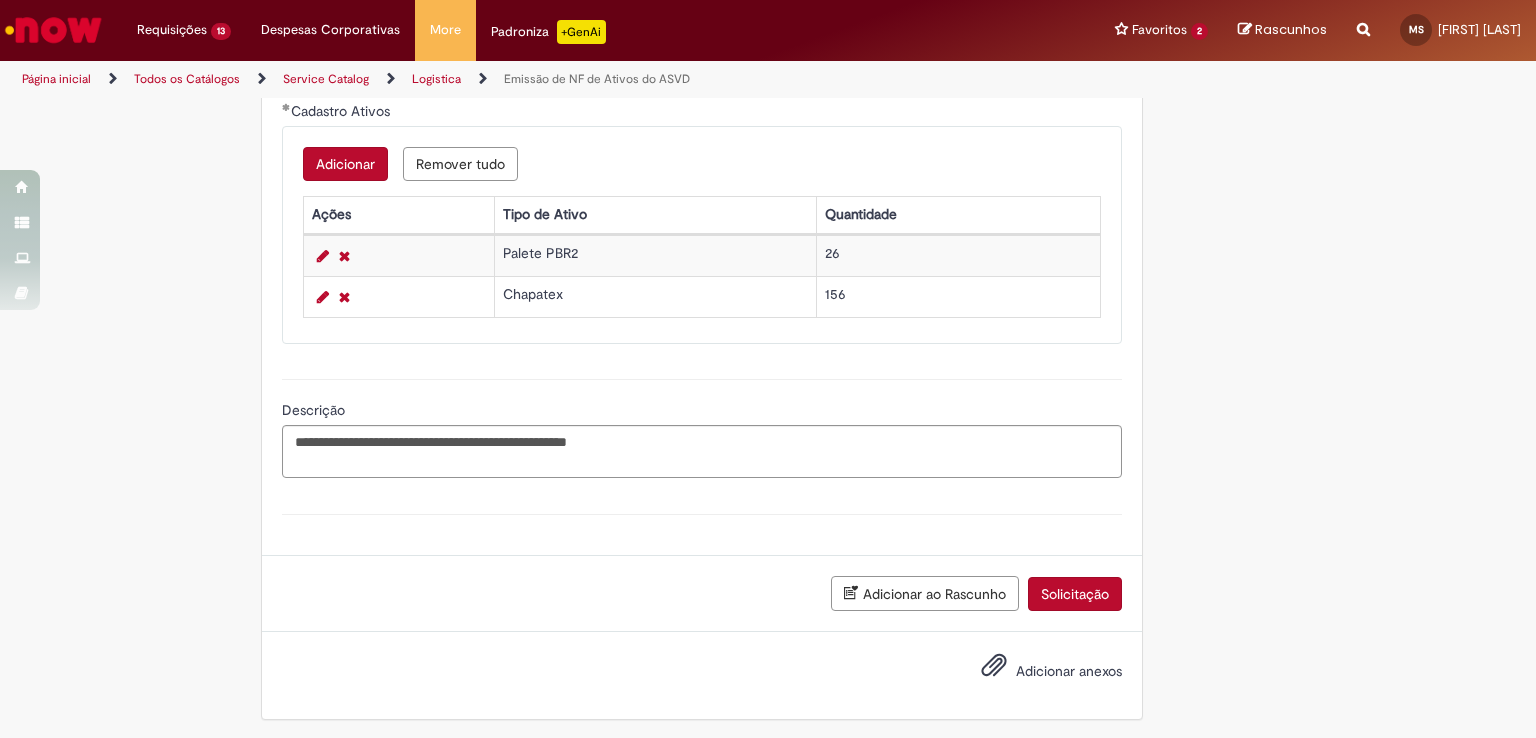 click on "Adicionar anexos" at bounding box center (1069, 671) 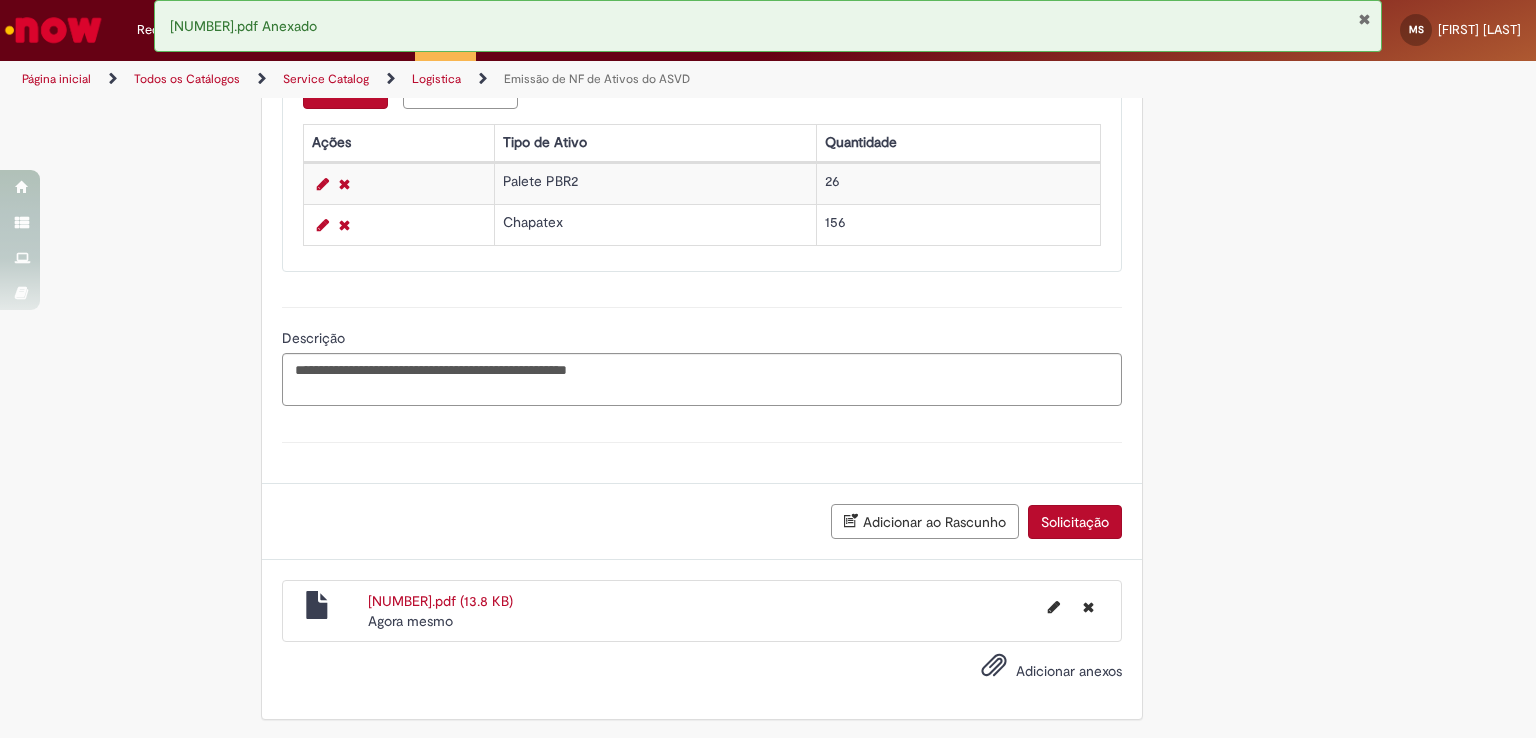click on "Solicitação" at bounding box center (1075, 522) 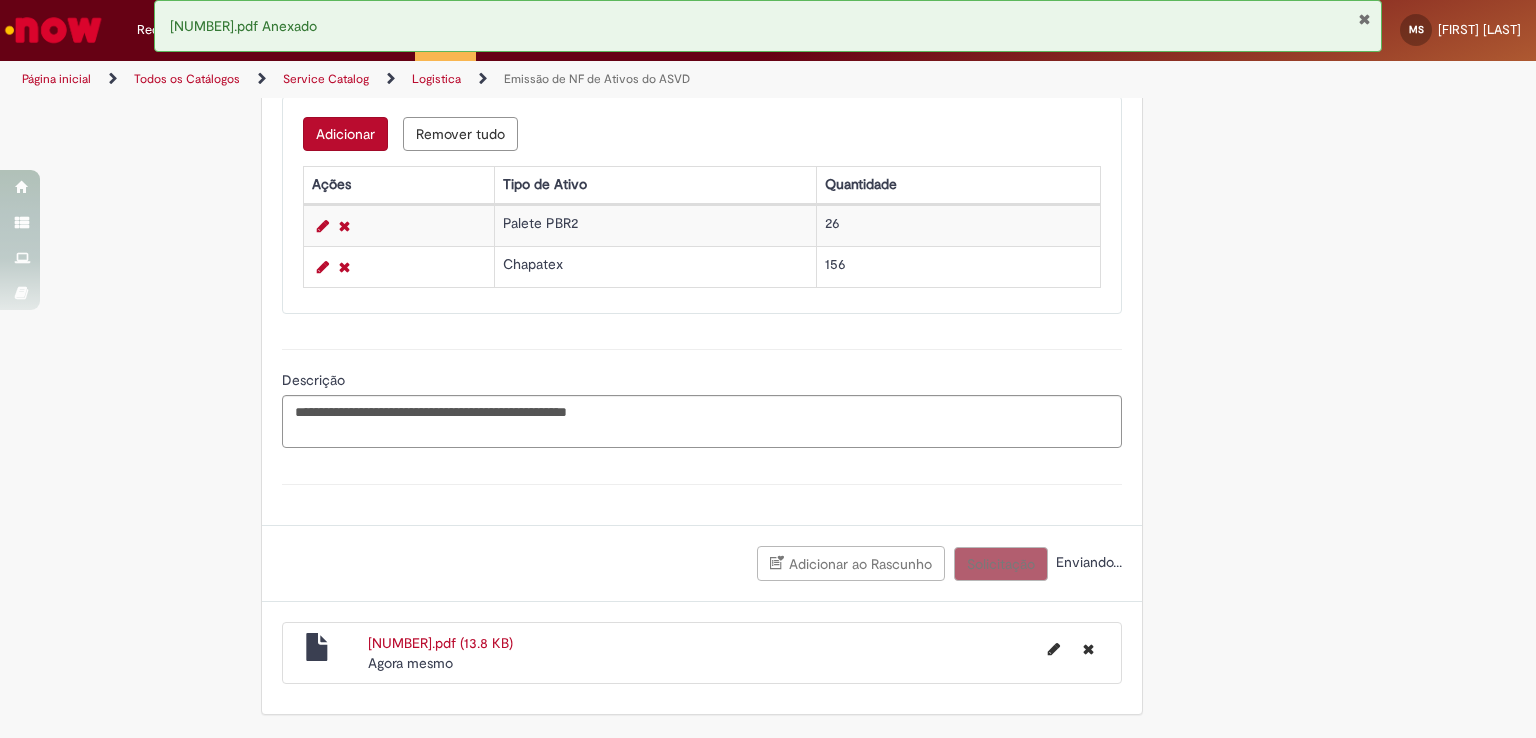 scroll, scrollTop: 1044, scrollLeft: 0, axis: vertical 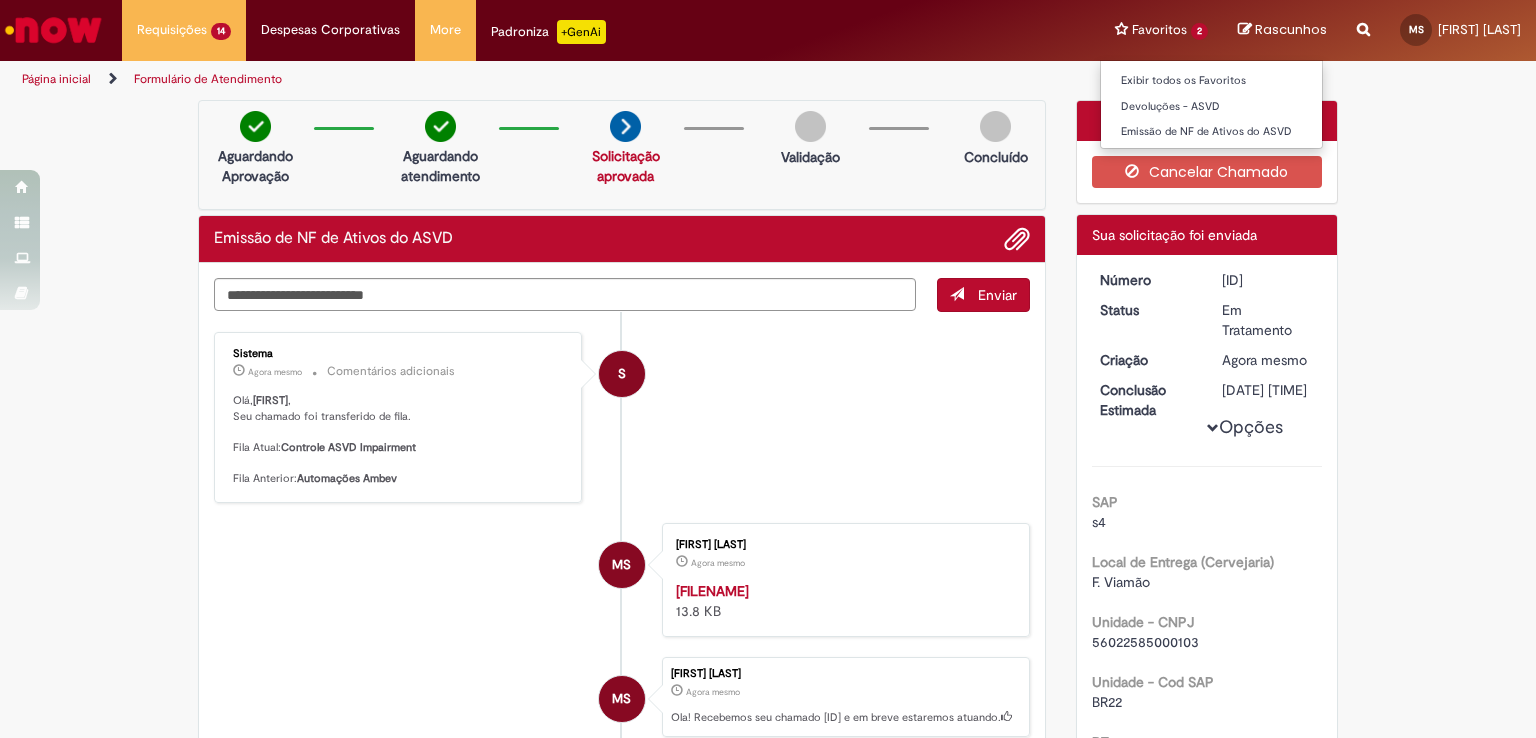 click on "Favoritos   2
Exibir todos os Favoritos
Devoluções - ASVD
Emissão de NF de Ativos do ASVD" at bounding box center (1161, 30) 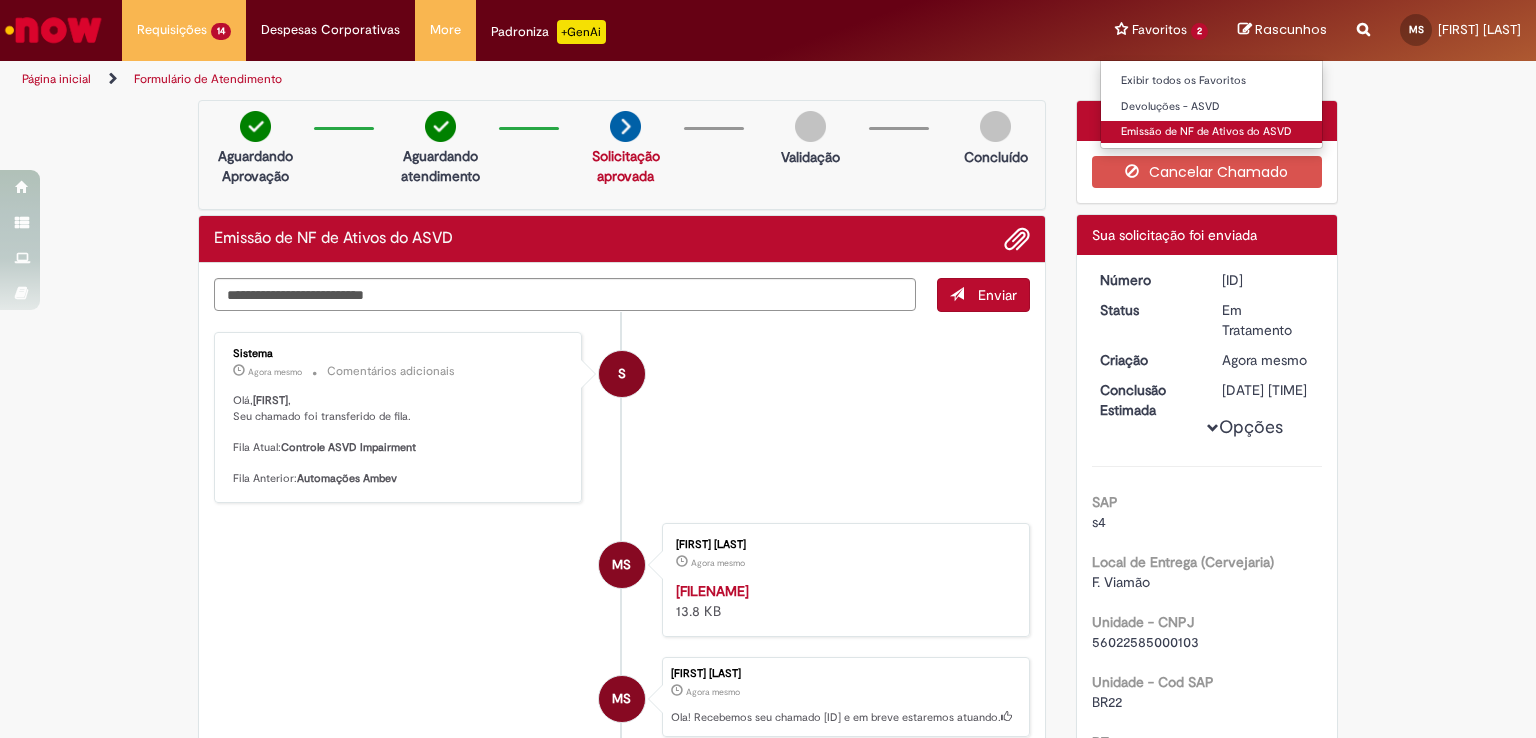 click on "Emissão de NF de Ativos do ASVD" at bounding box center (1211, 132) 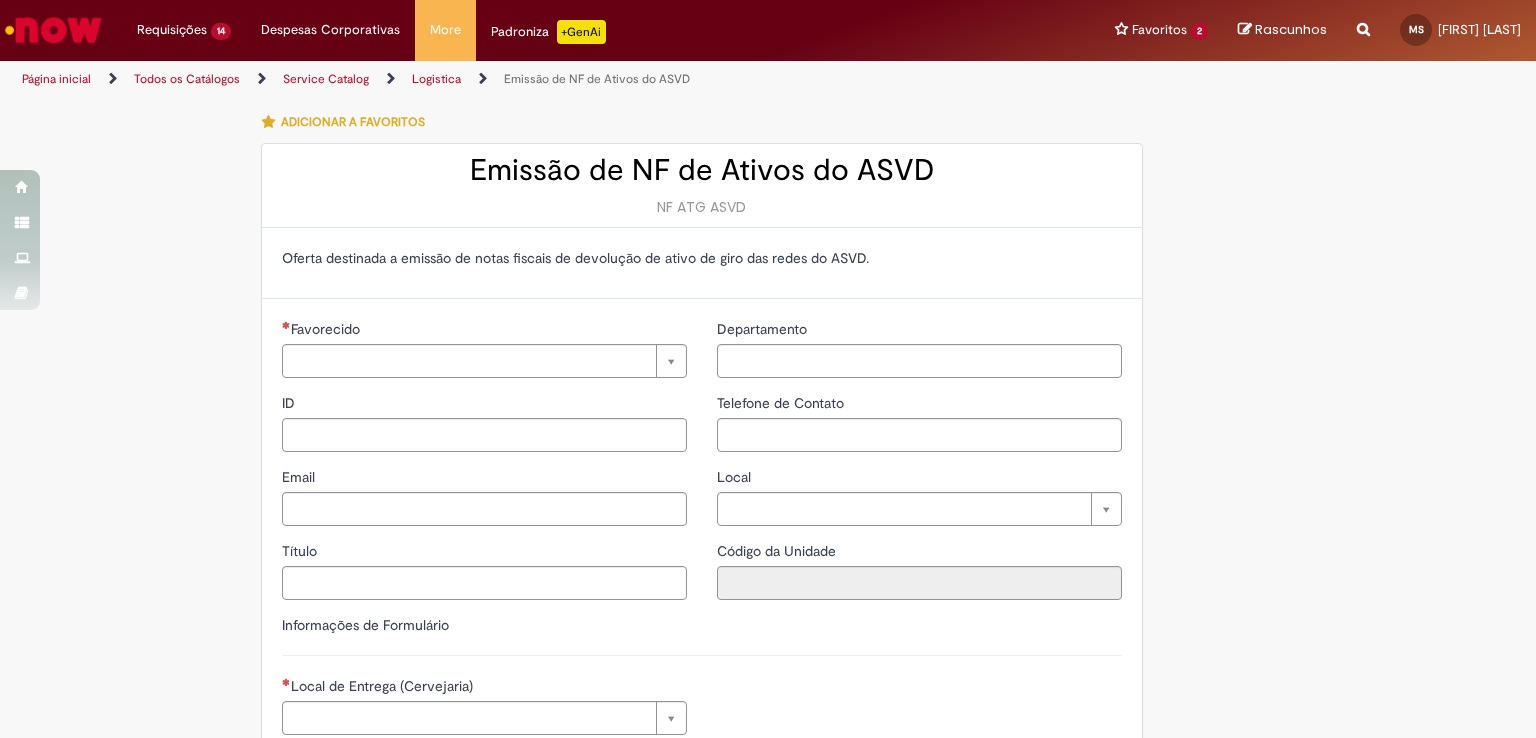type on "**********" 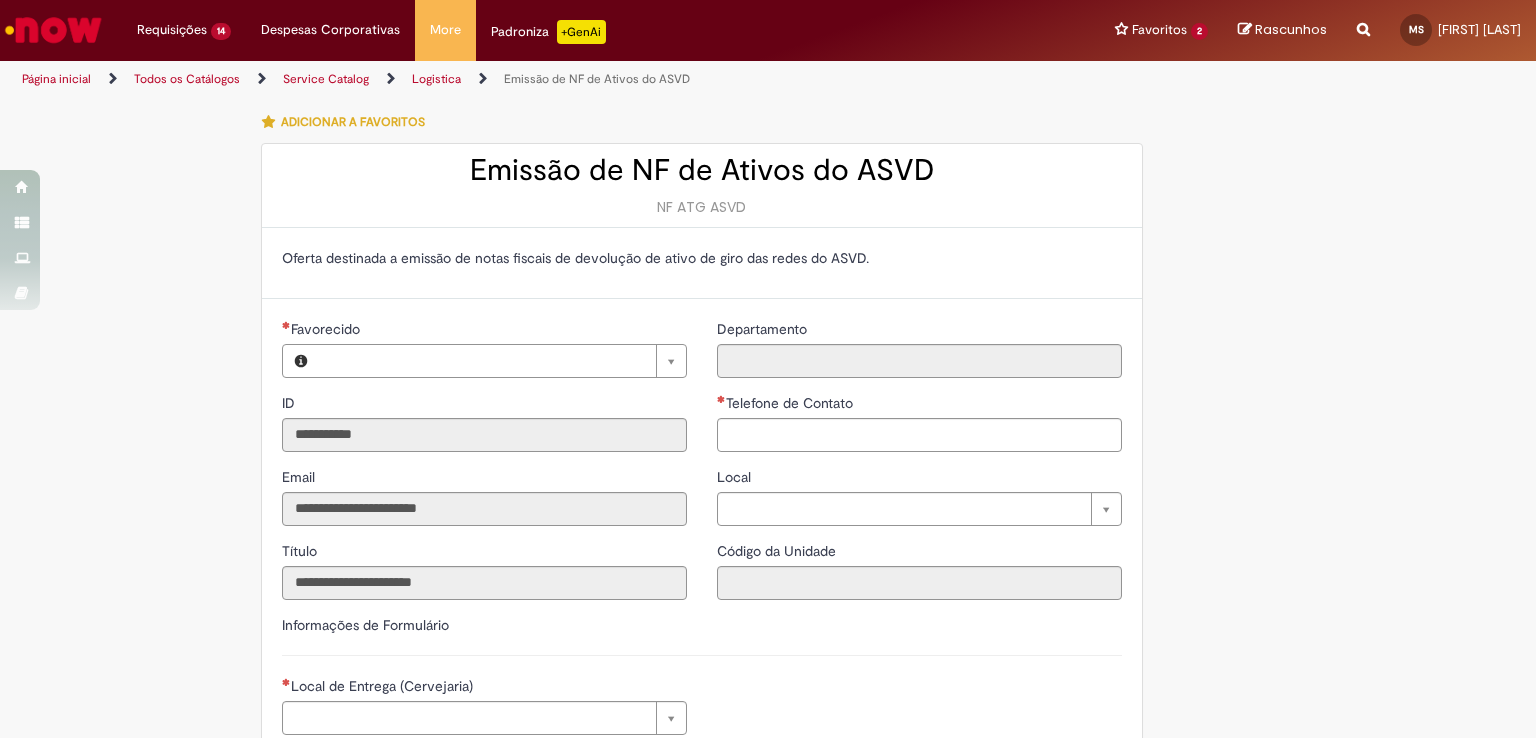 type on "**********" 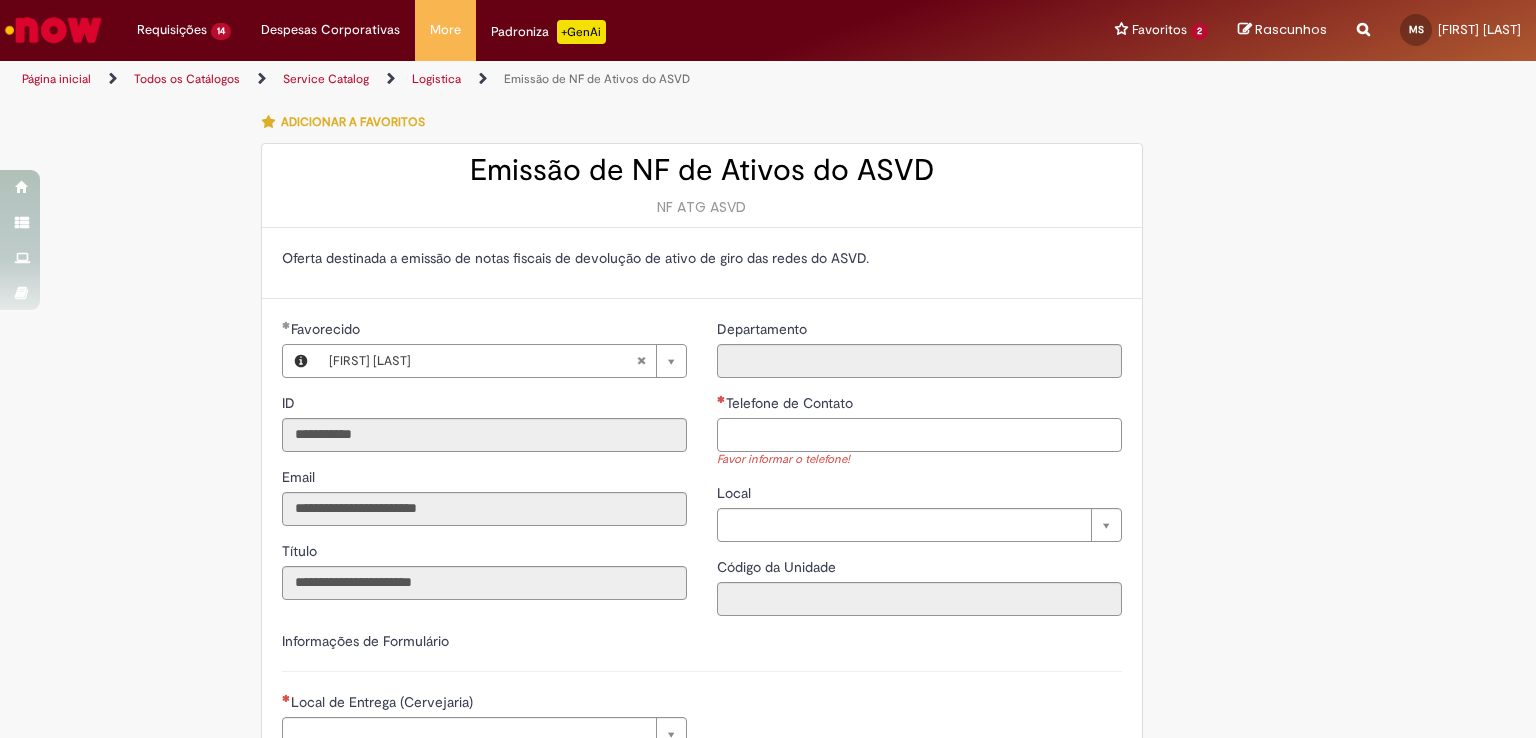click on "Telefone de Contato" at bounding box center (919, 435) 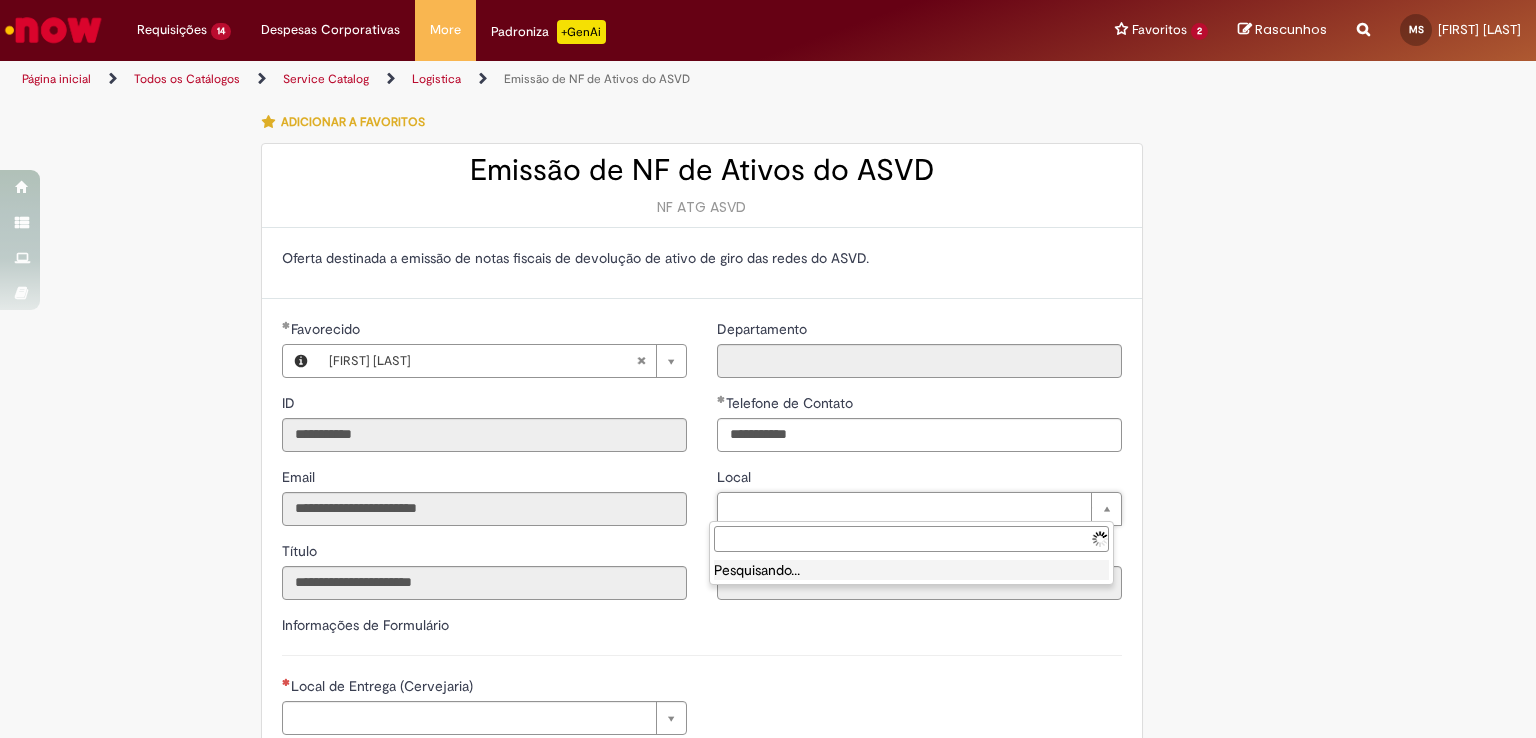 type on "**********" 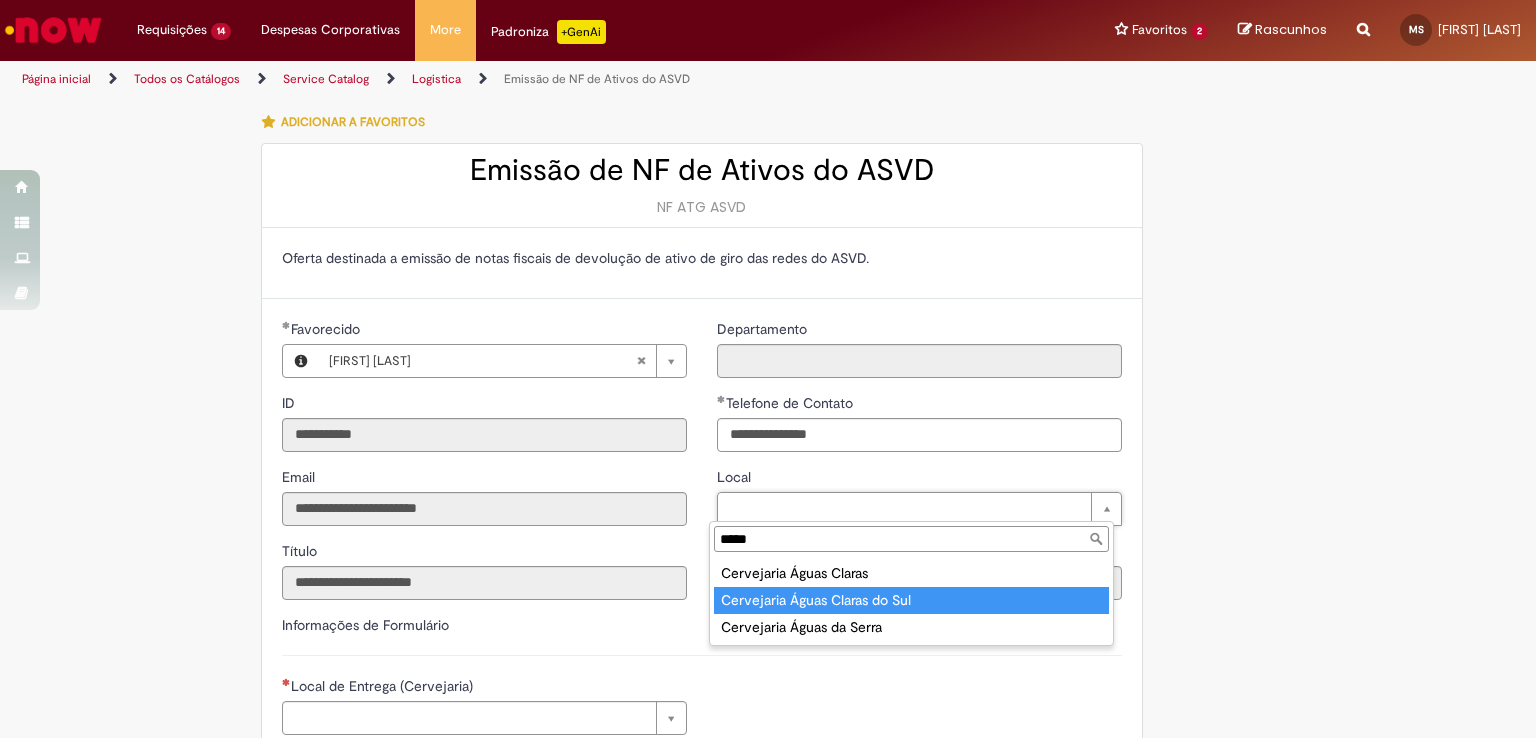 type on "*****" 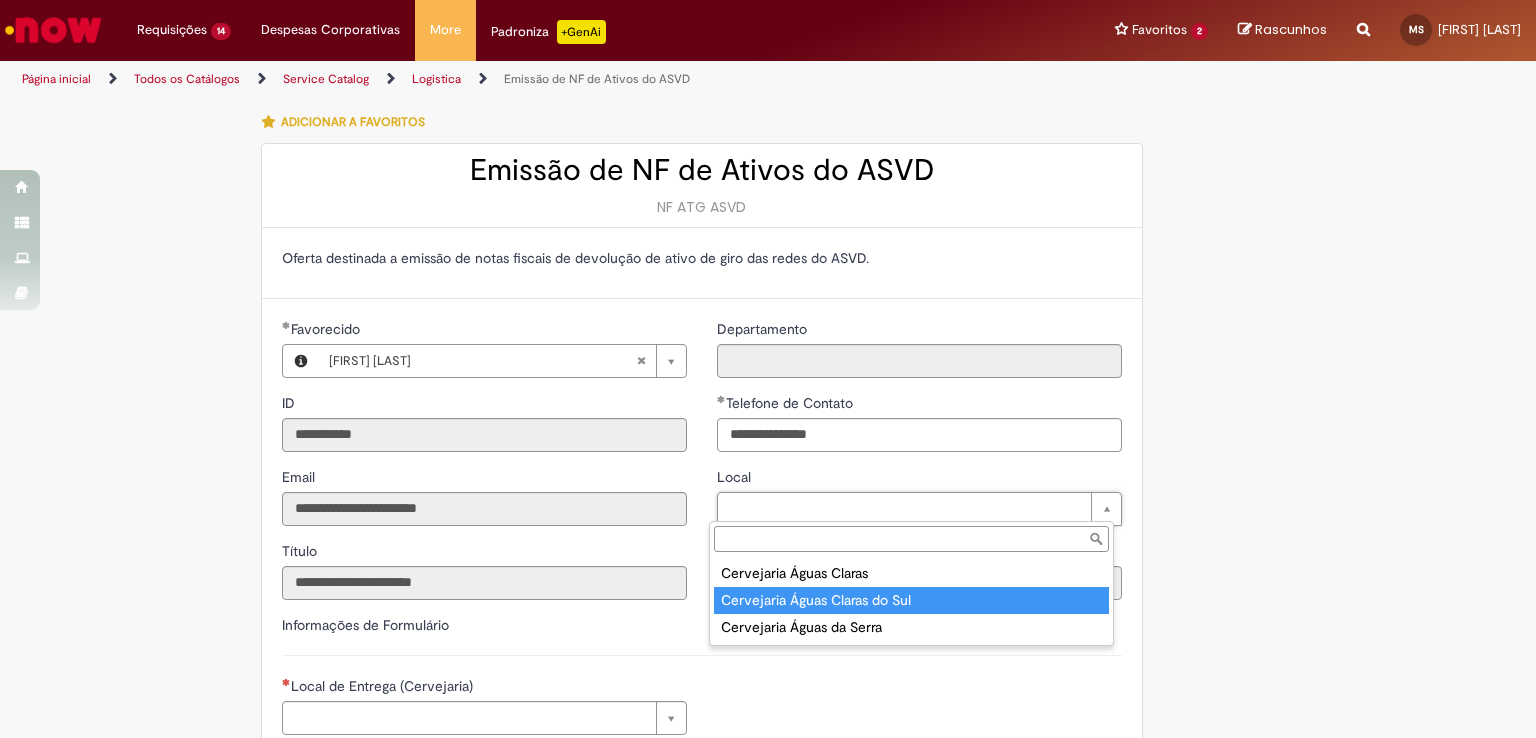 type on "****" 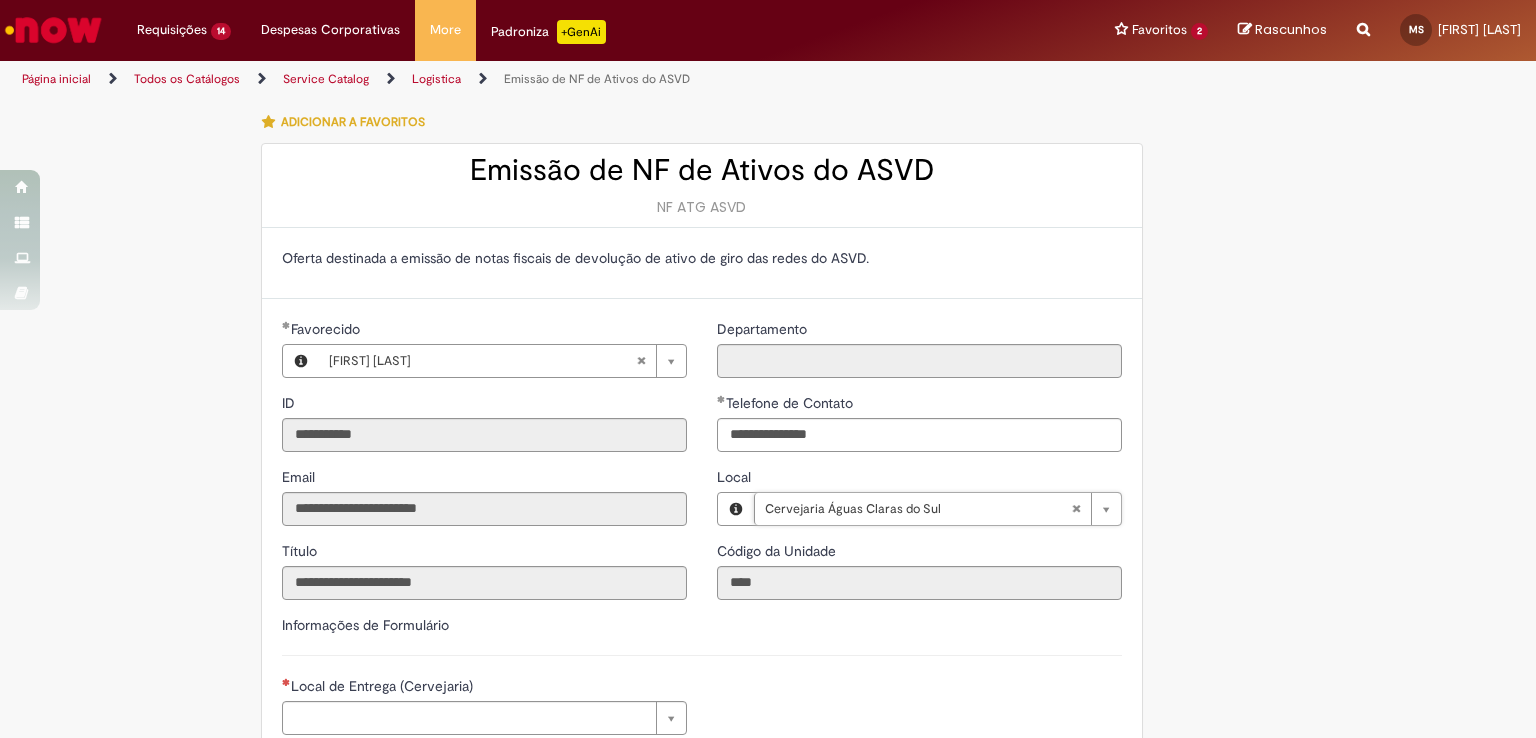 scroll, scrollTop: 400, scrollLeft: 0, axis: vertical 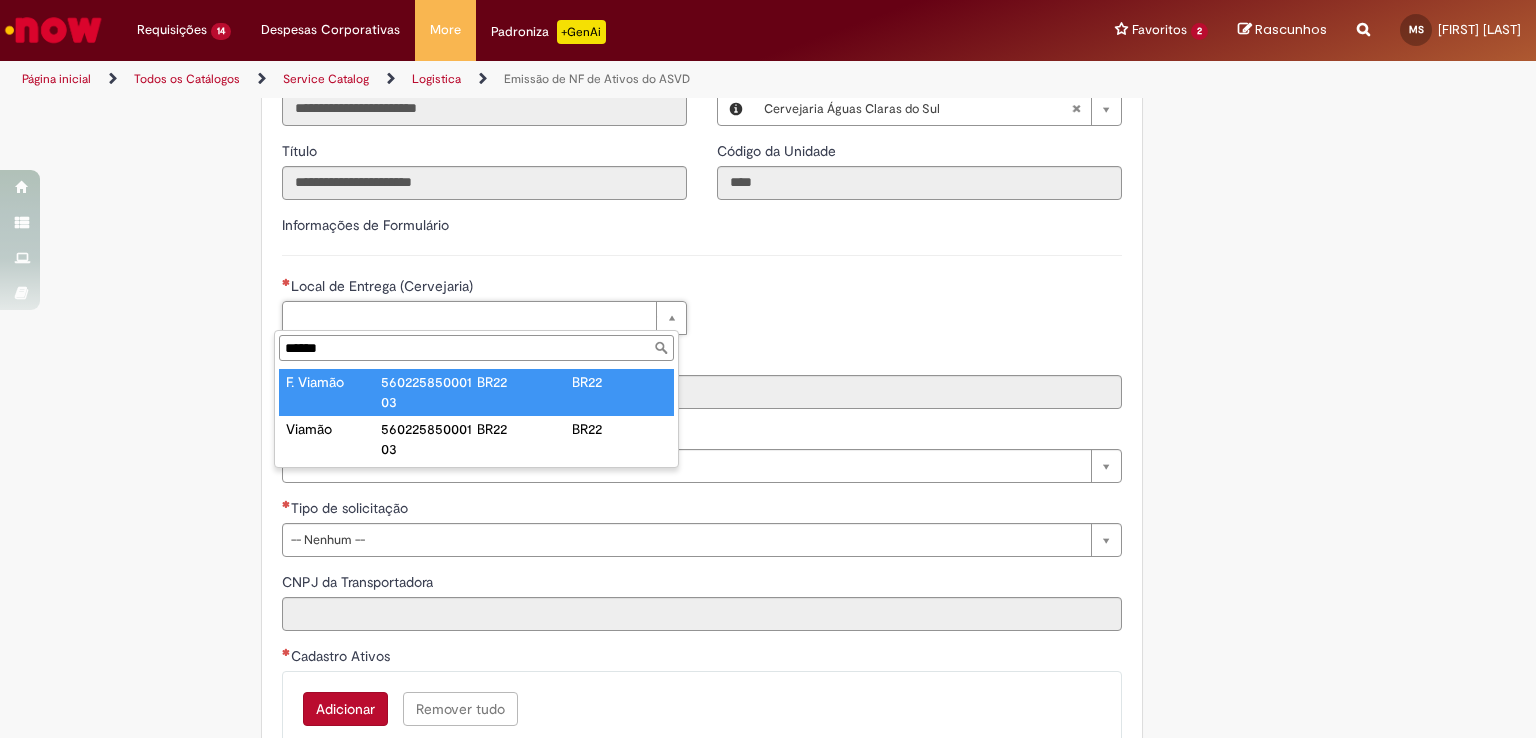 type on "******" 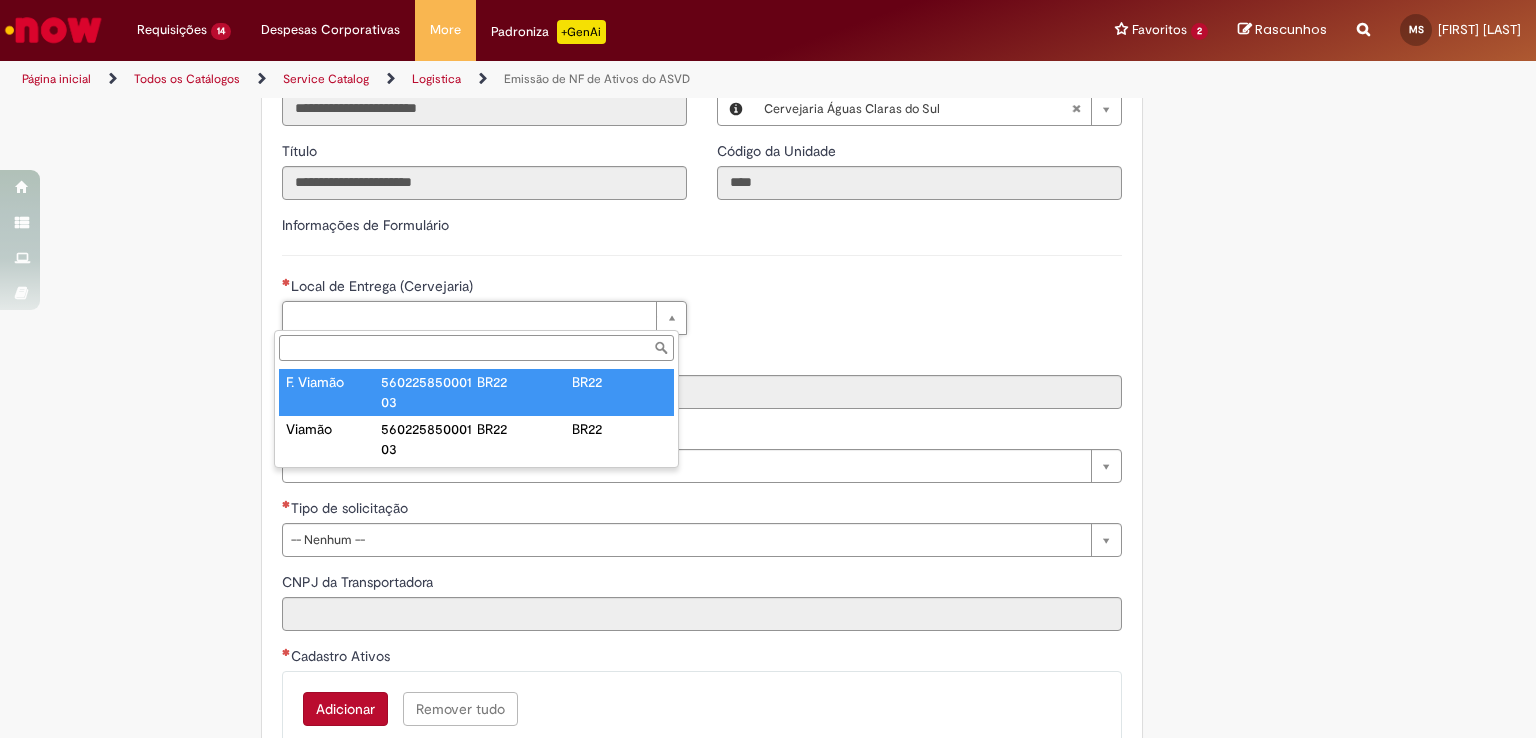 type on "****" 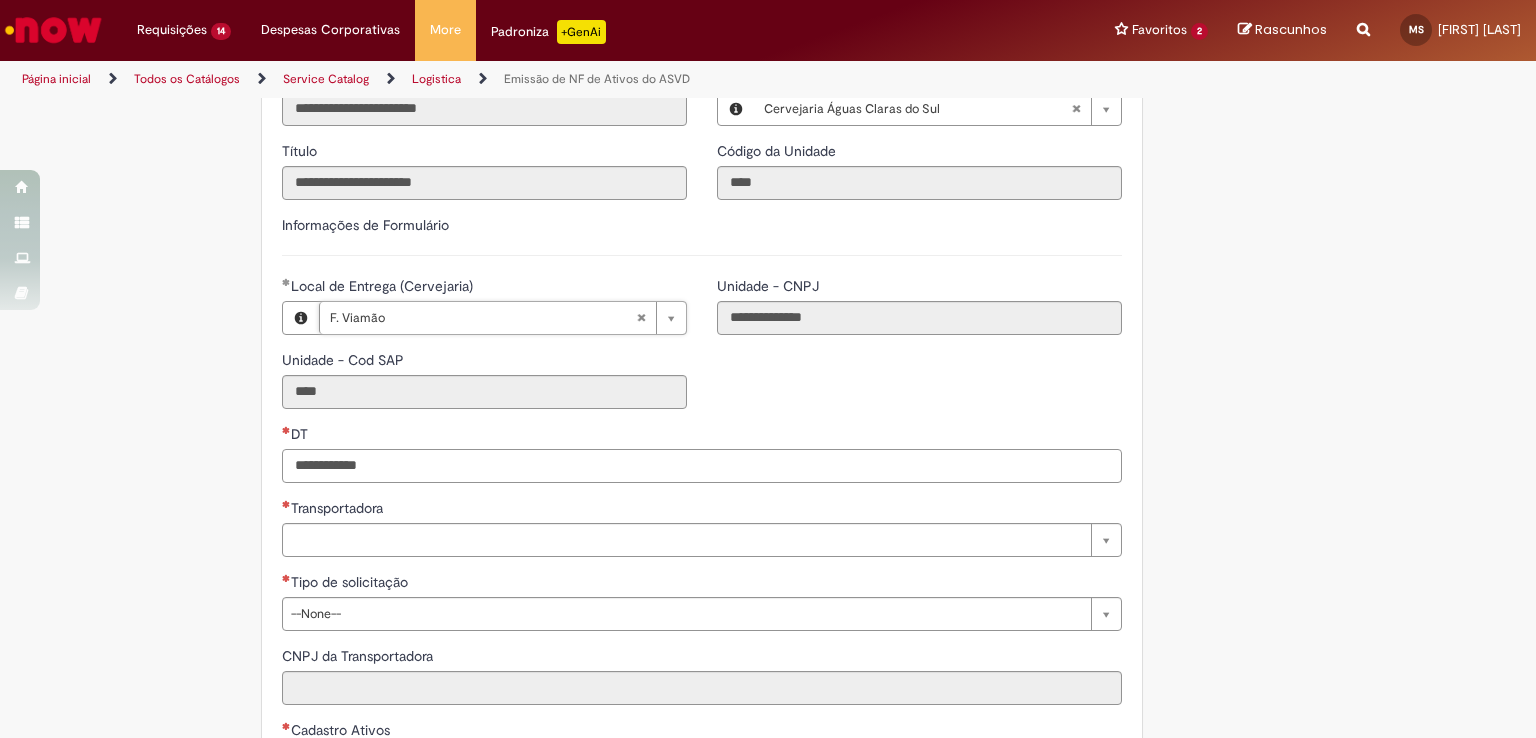 click on "DT" at bounding box center (702, 466) 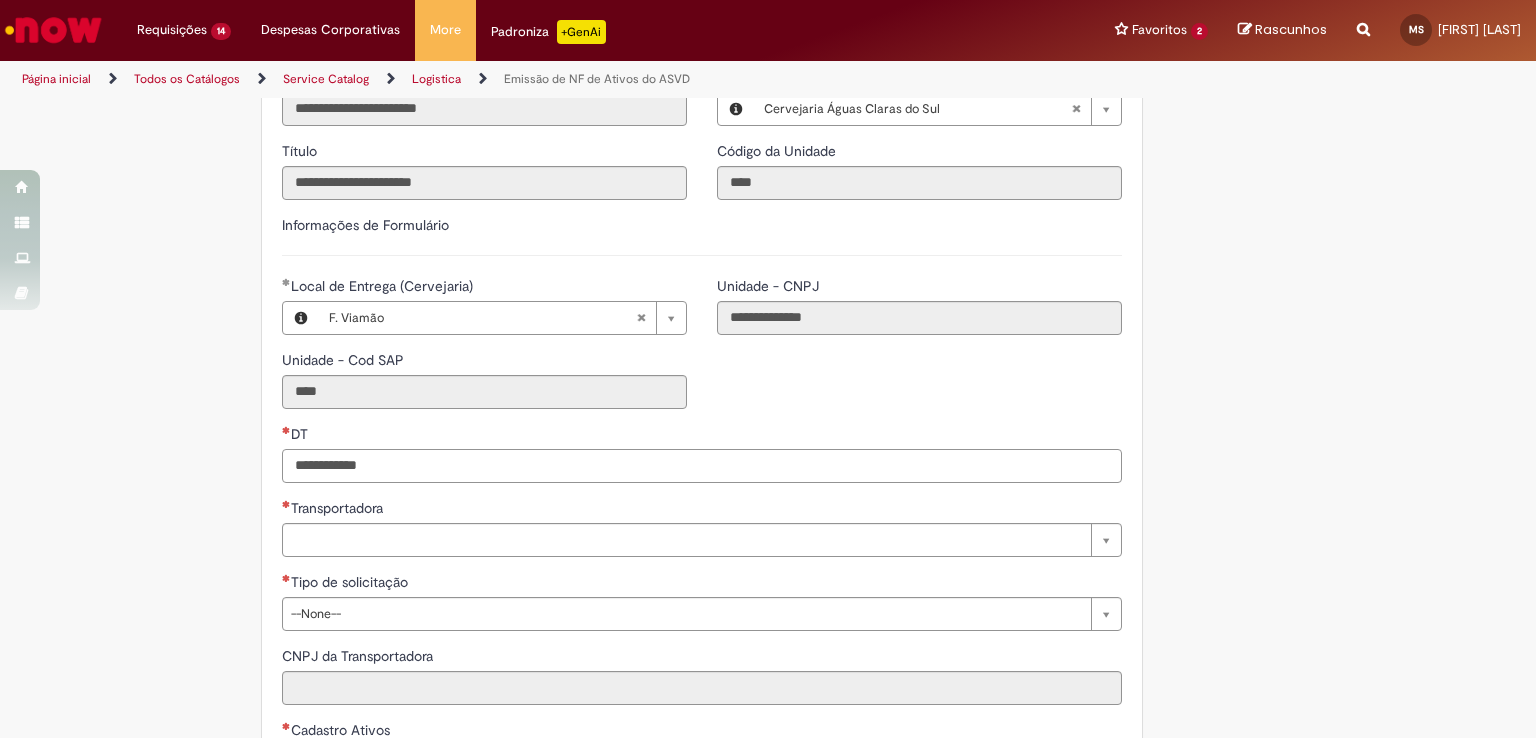 paste on "**********" 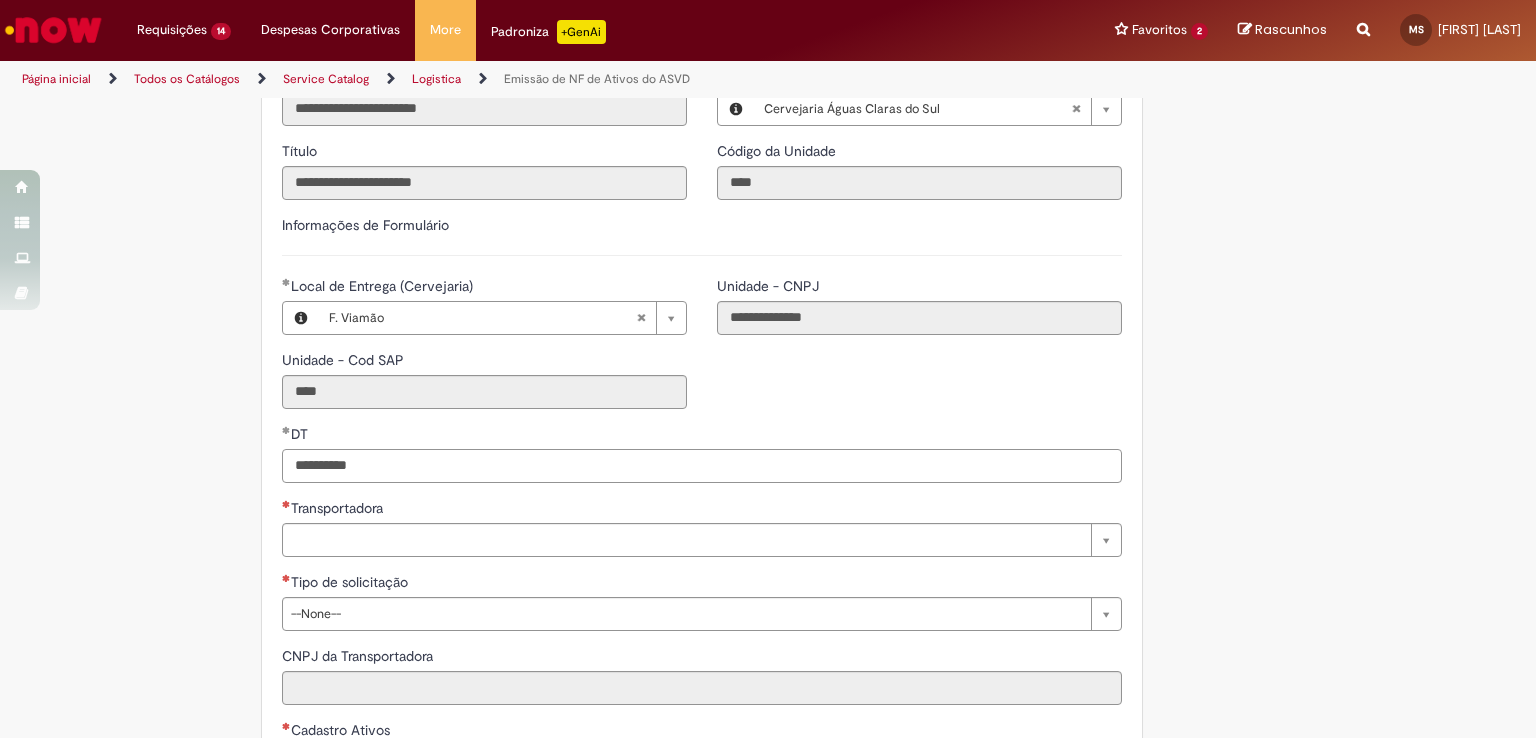 type on "**********" 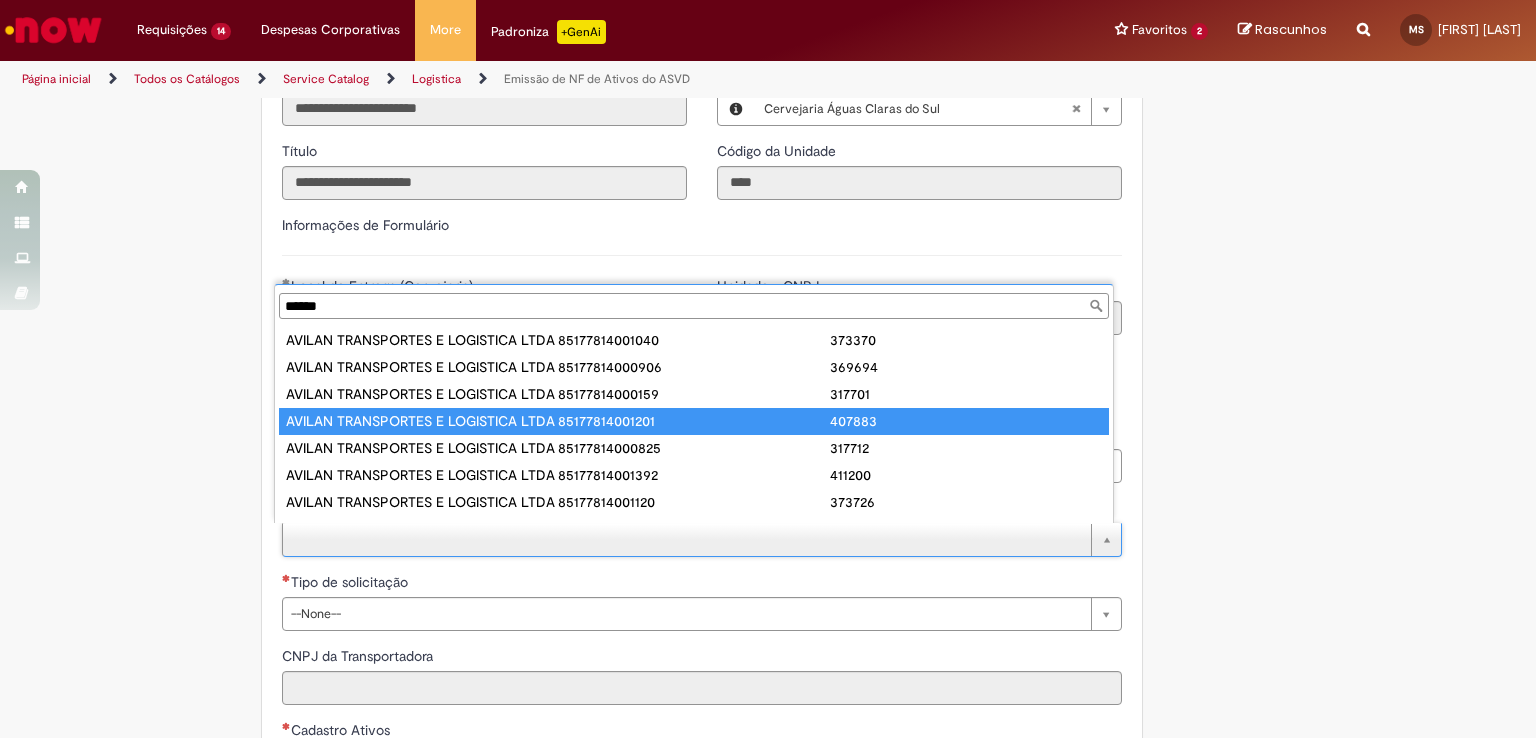 type on "******" 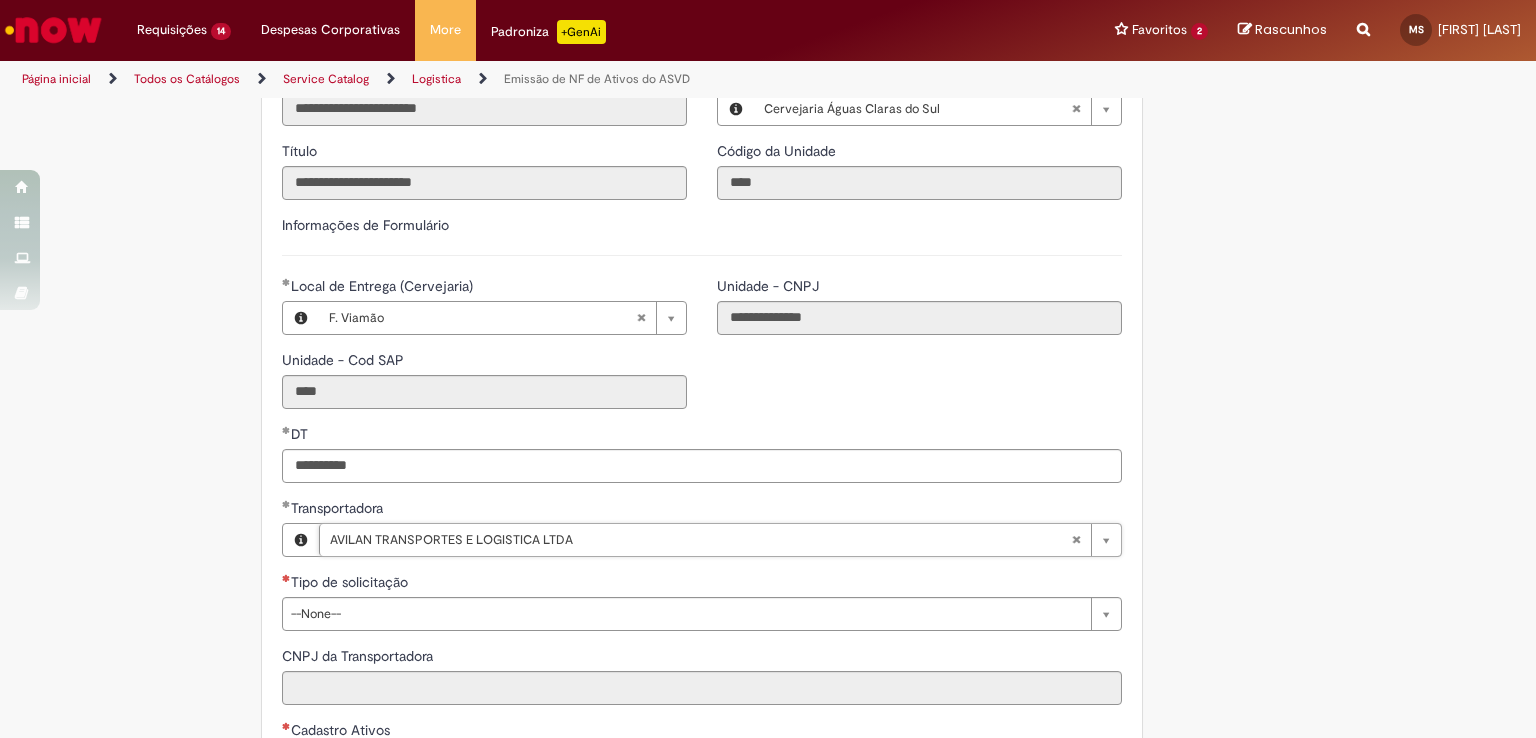 type on "**********" 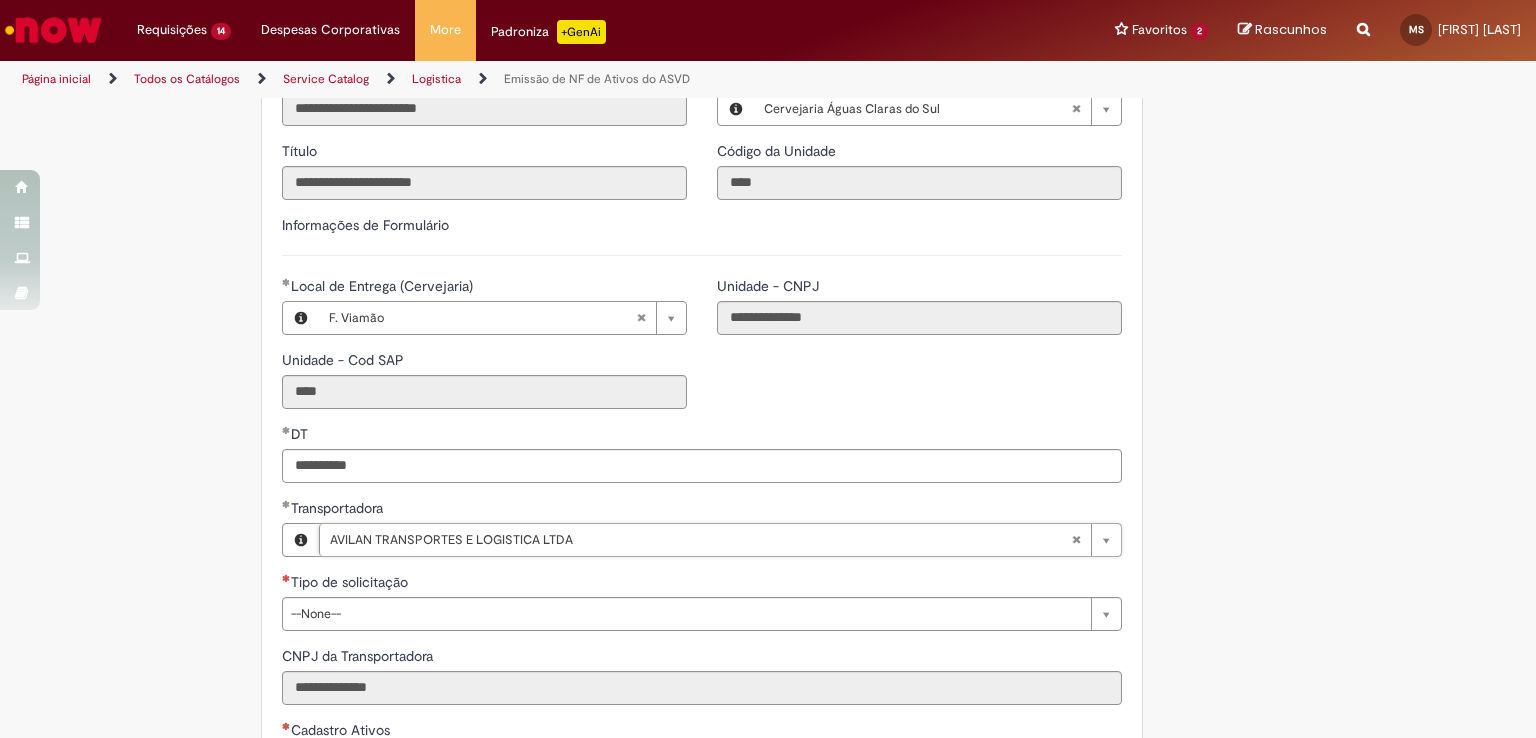 scroll, scrollTop: 600, scrollLeft: 0, axis: vertical 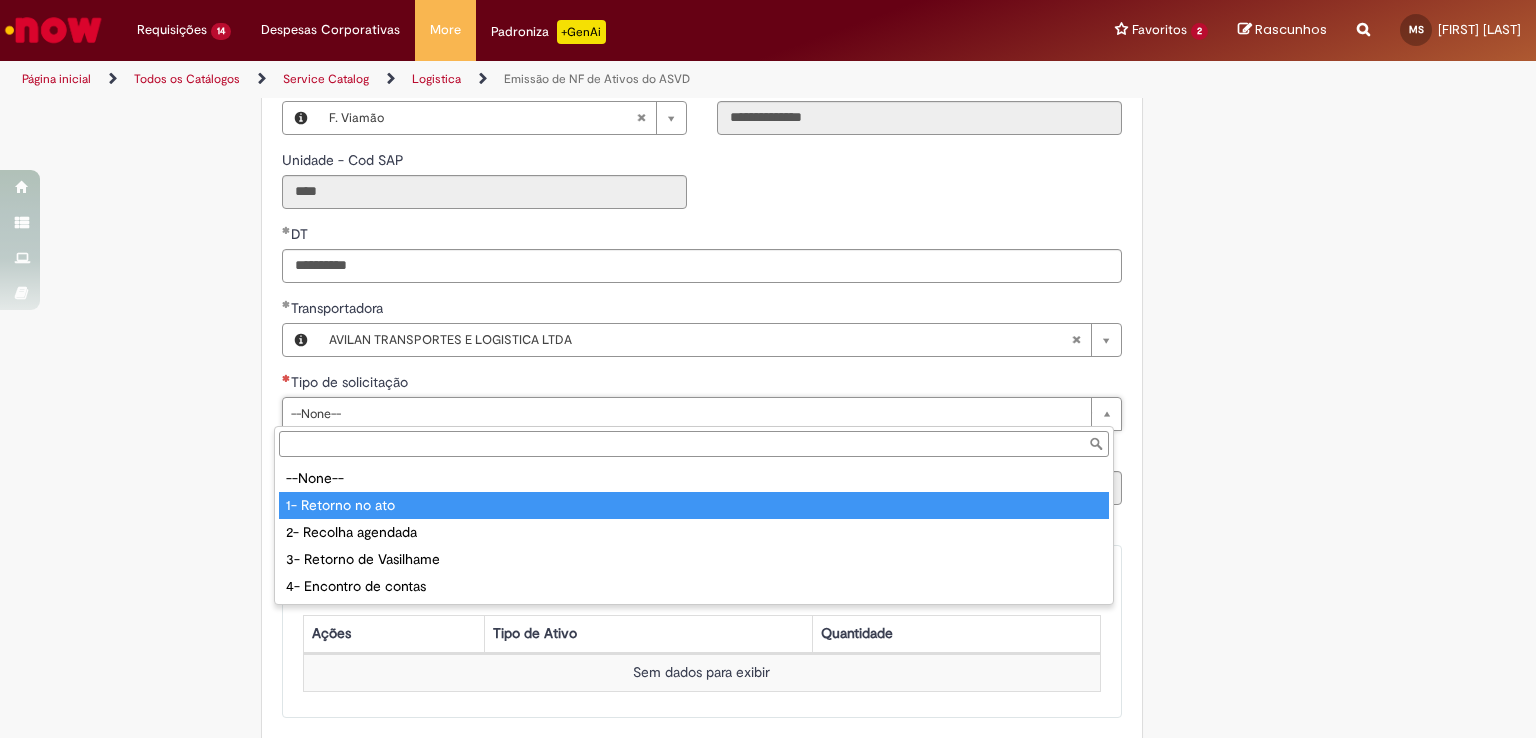 type on "**********" 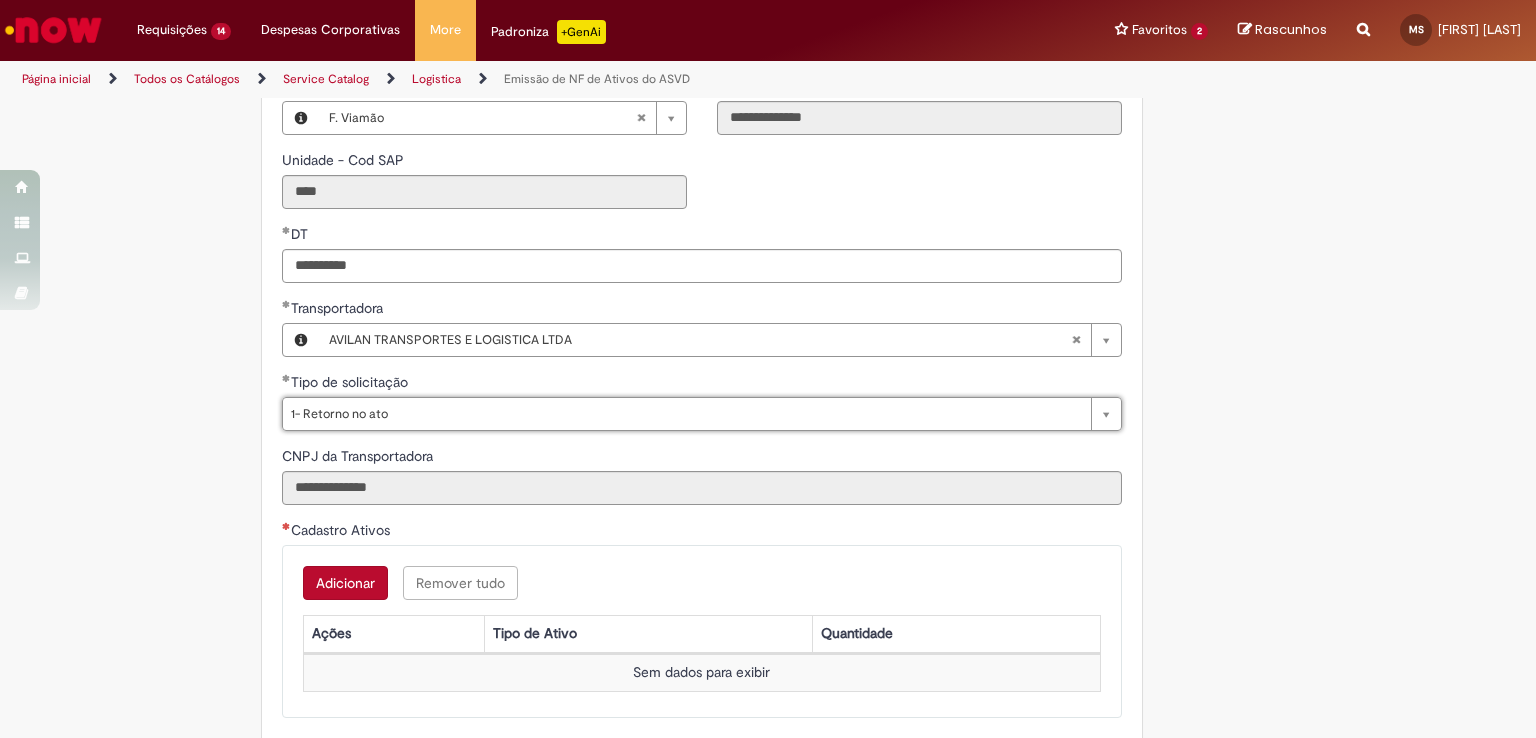 scroll, scrollTop: 900, scrollLeft: 0, axis: vertical 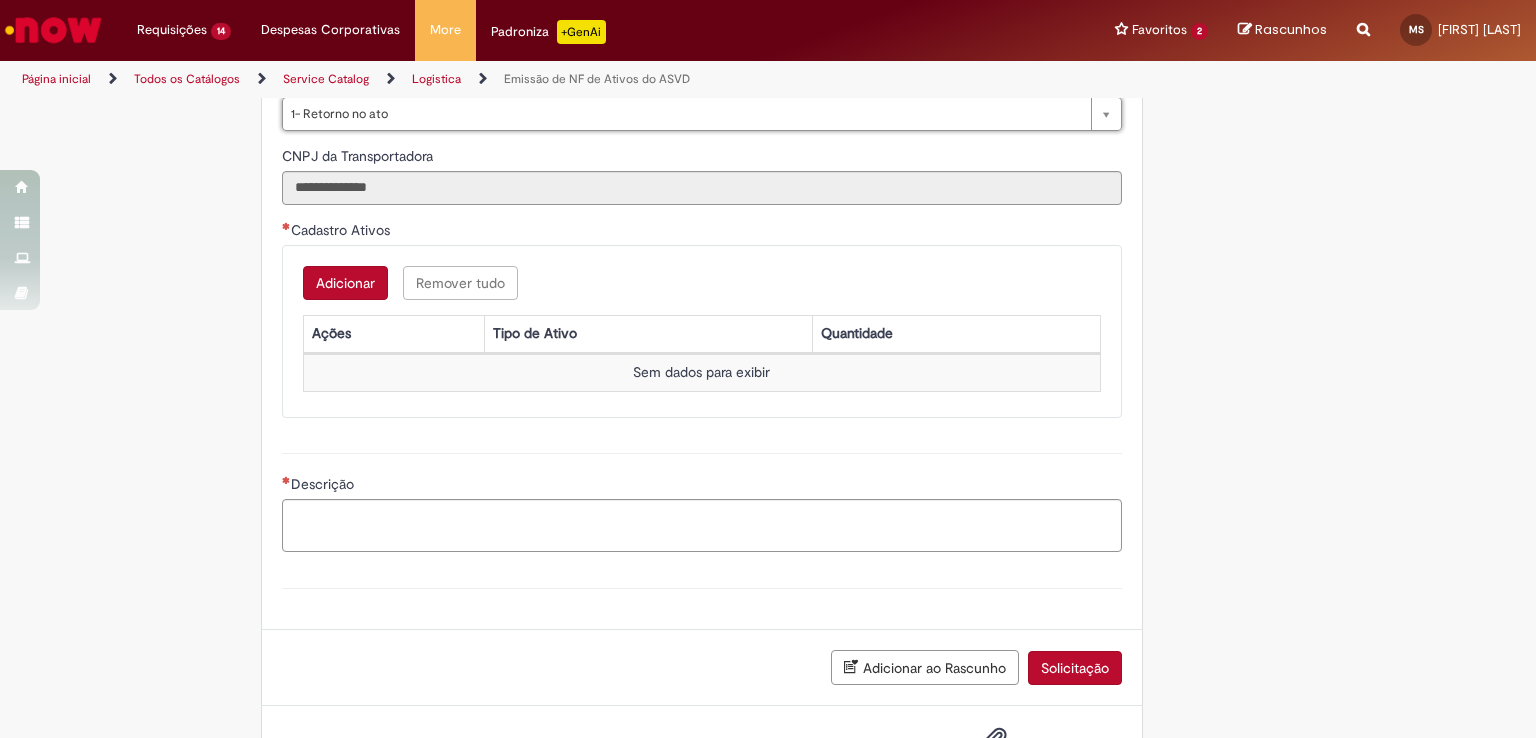 click on "Adicionar" at bounding box center [345, 283] 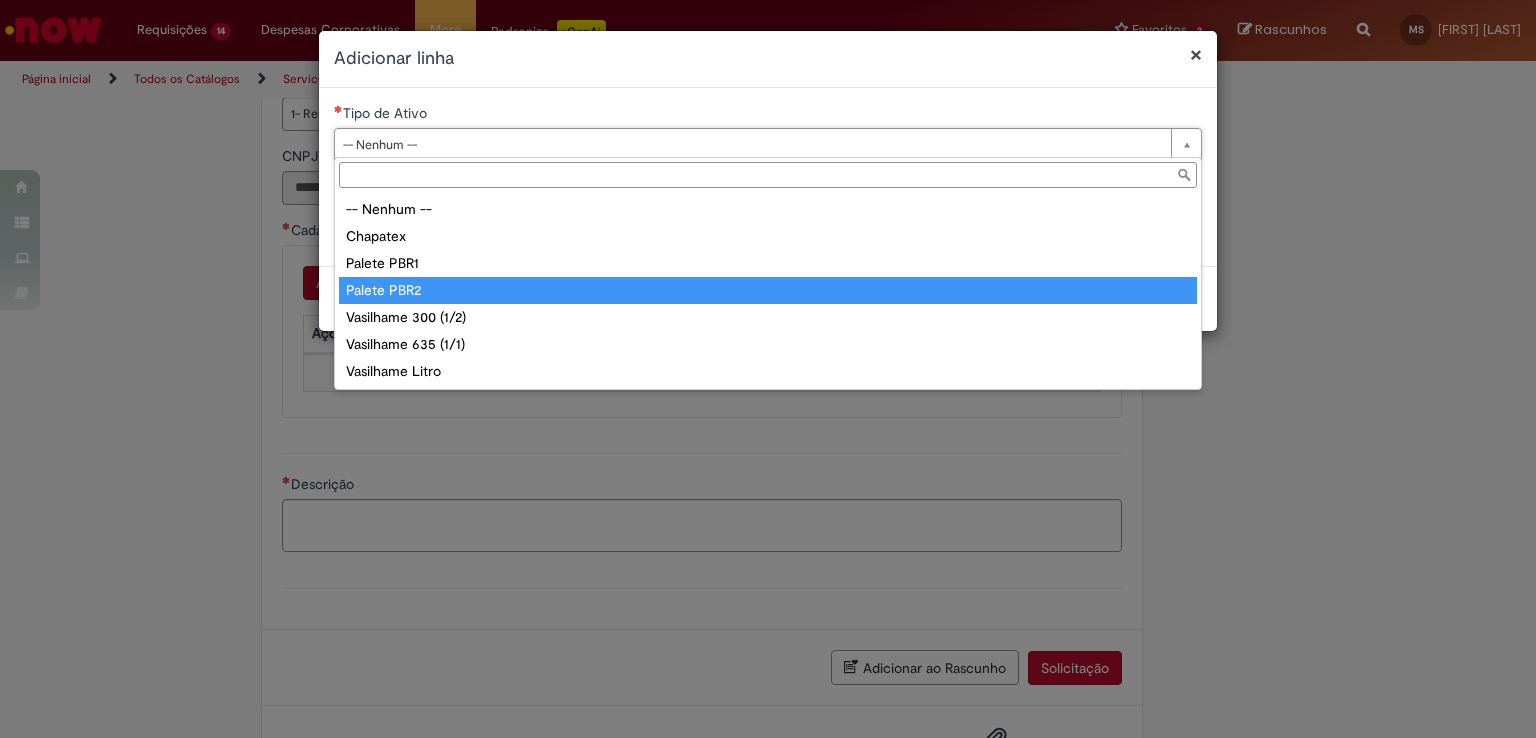 type on "**********" 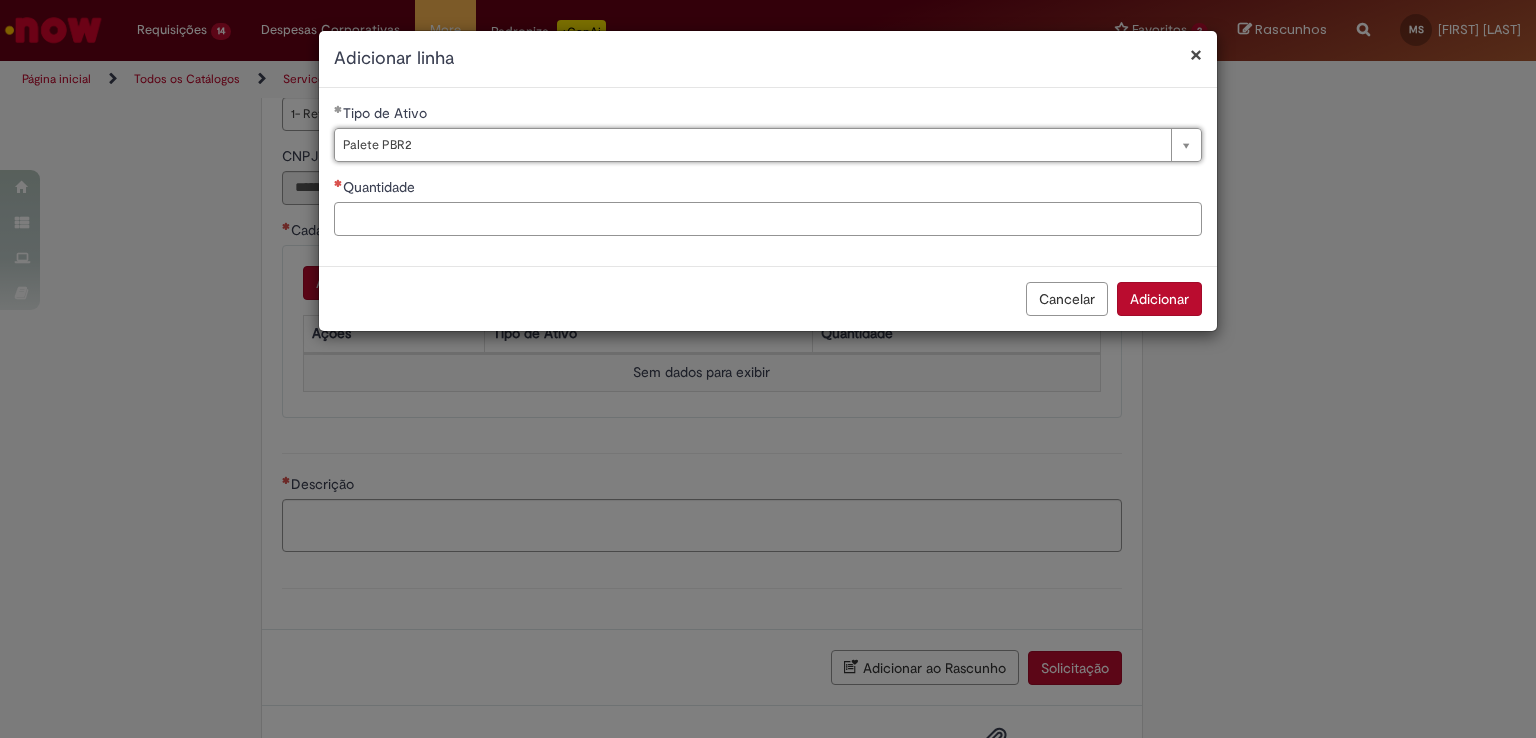 click on "Quantidade" at bounding box center [768, 219] 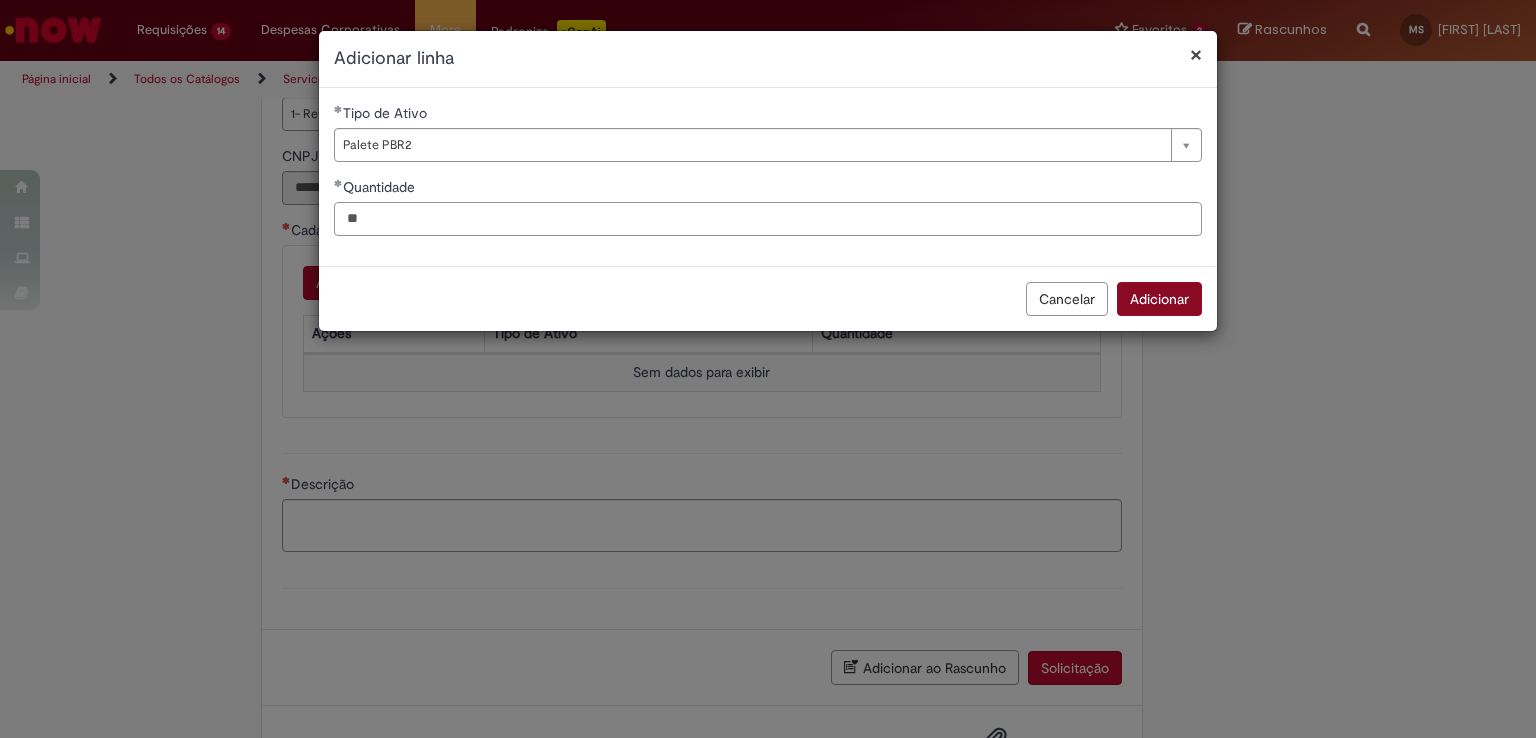 type on "**" 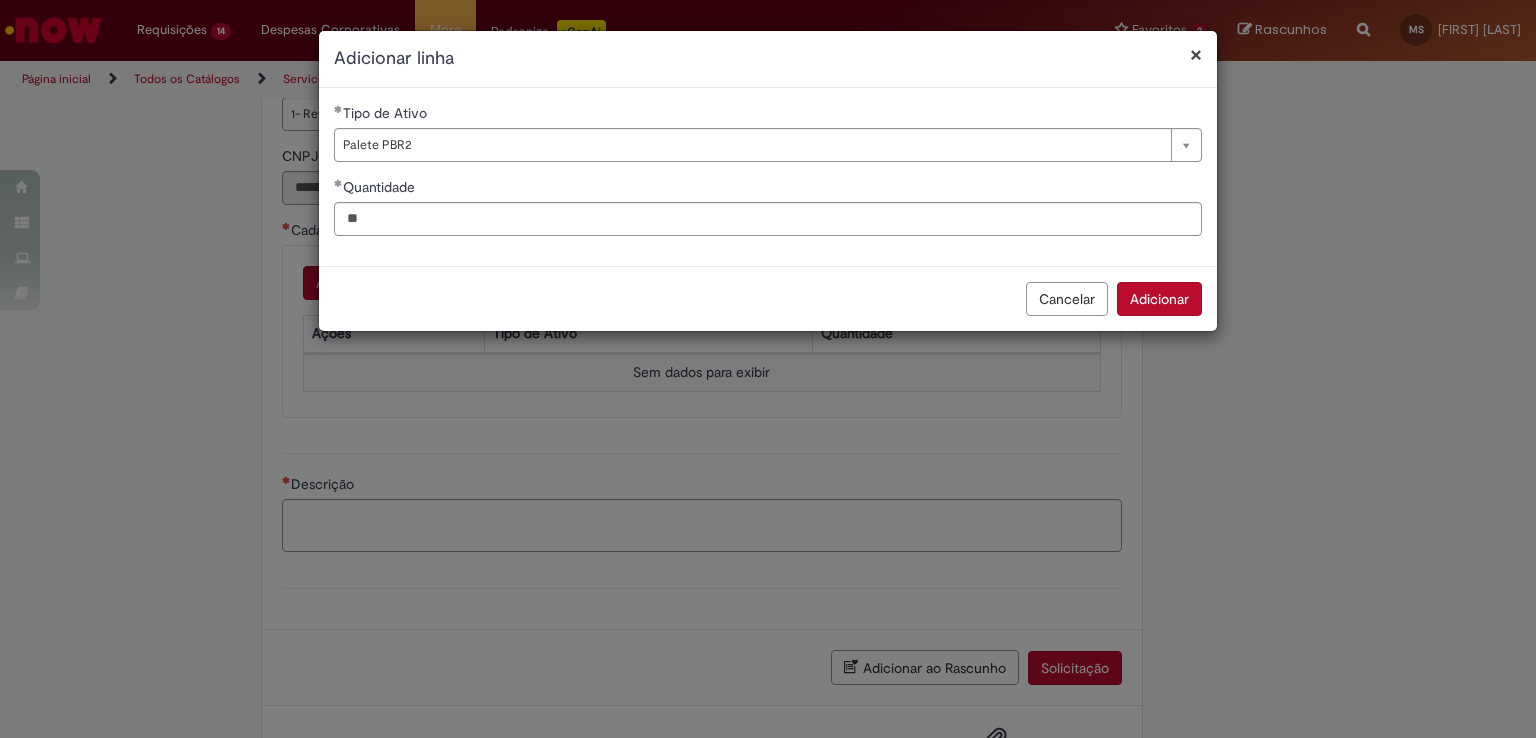 click on "Adicionar" at bounding box center [1159, 299] 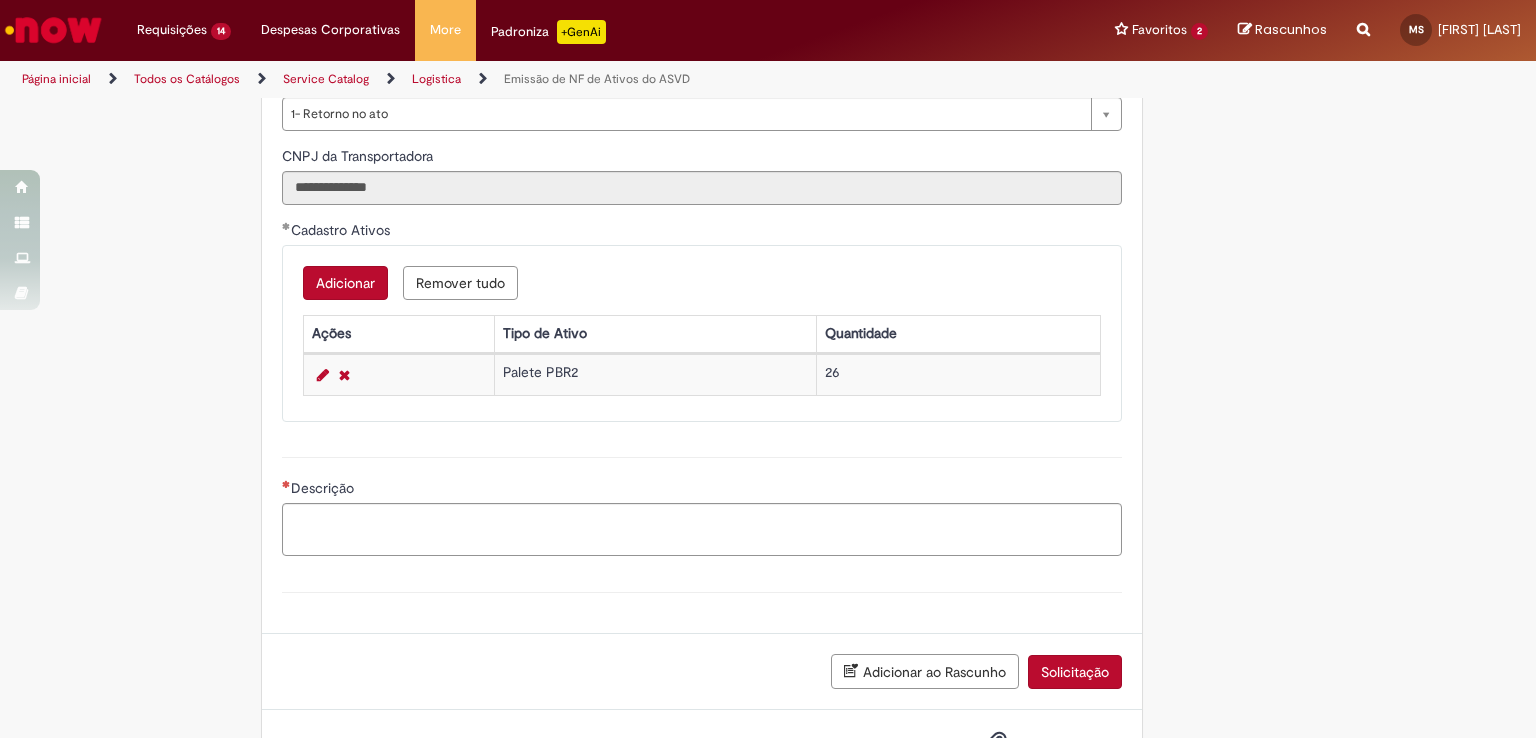 click on "Adicionar" at bounding box center (345, 283) 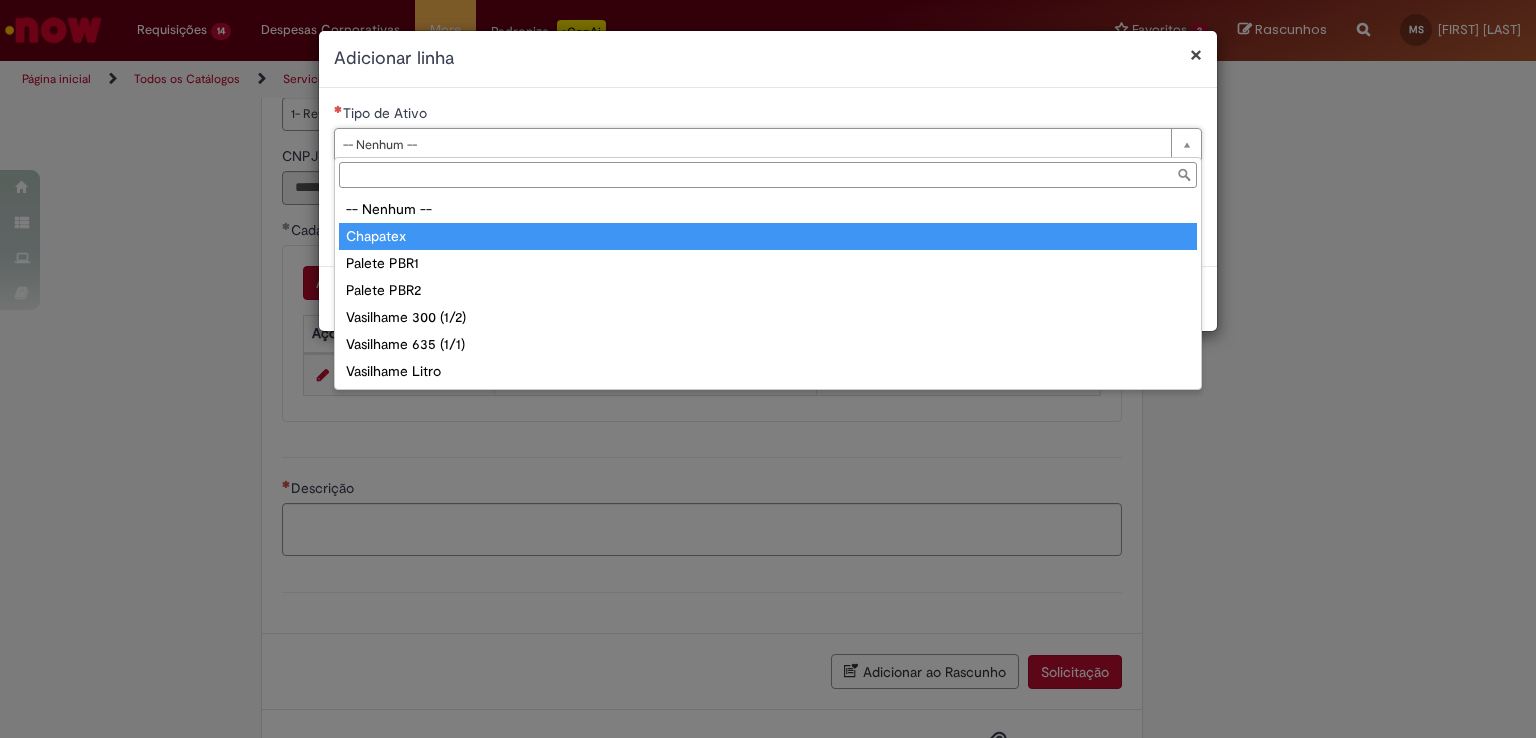 type on "********" 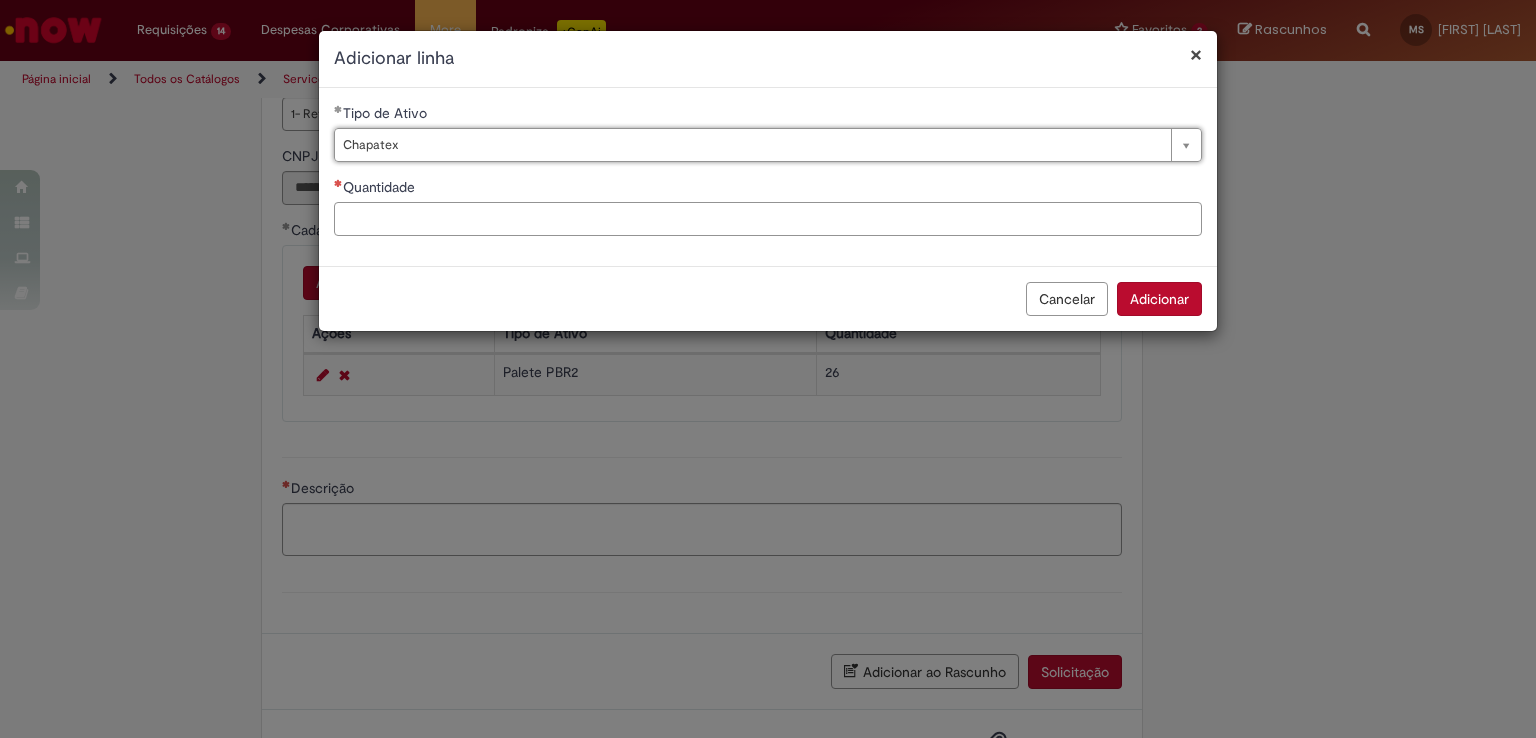 click on "Quantidade" at bounding box center (768, 219) 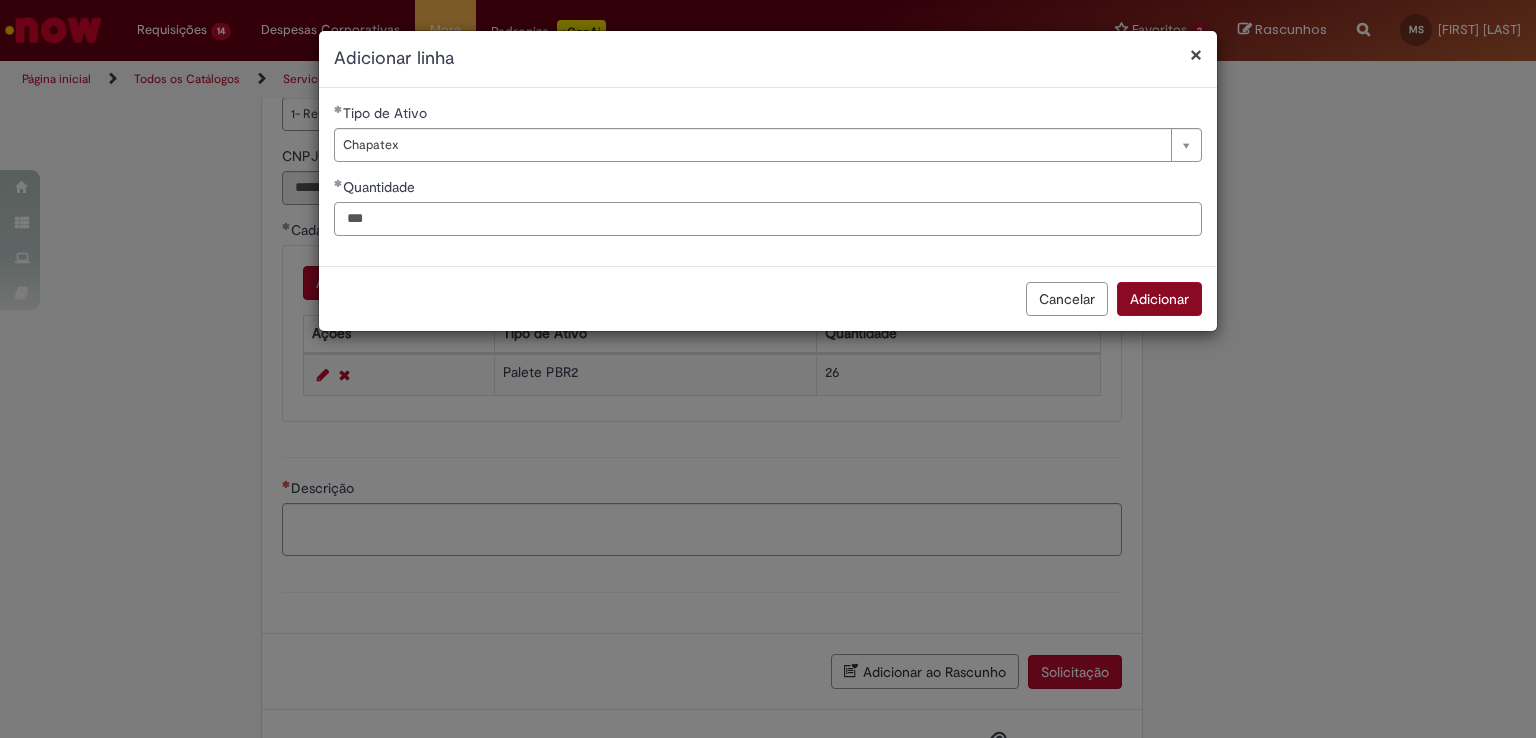 type on "***" 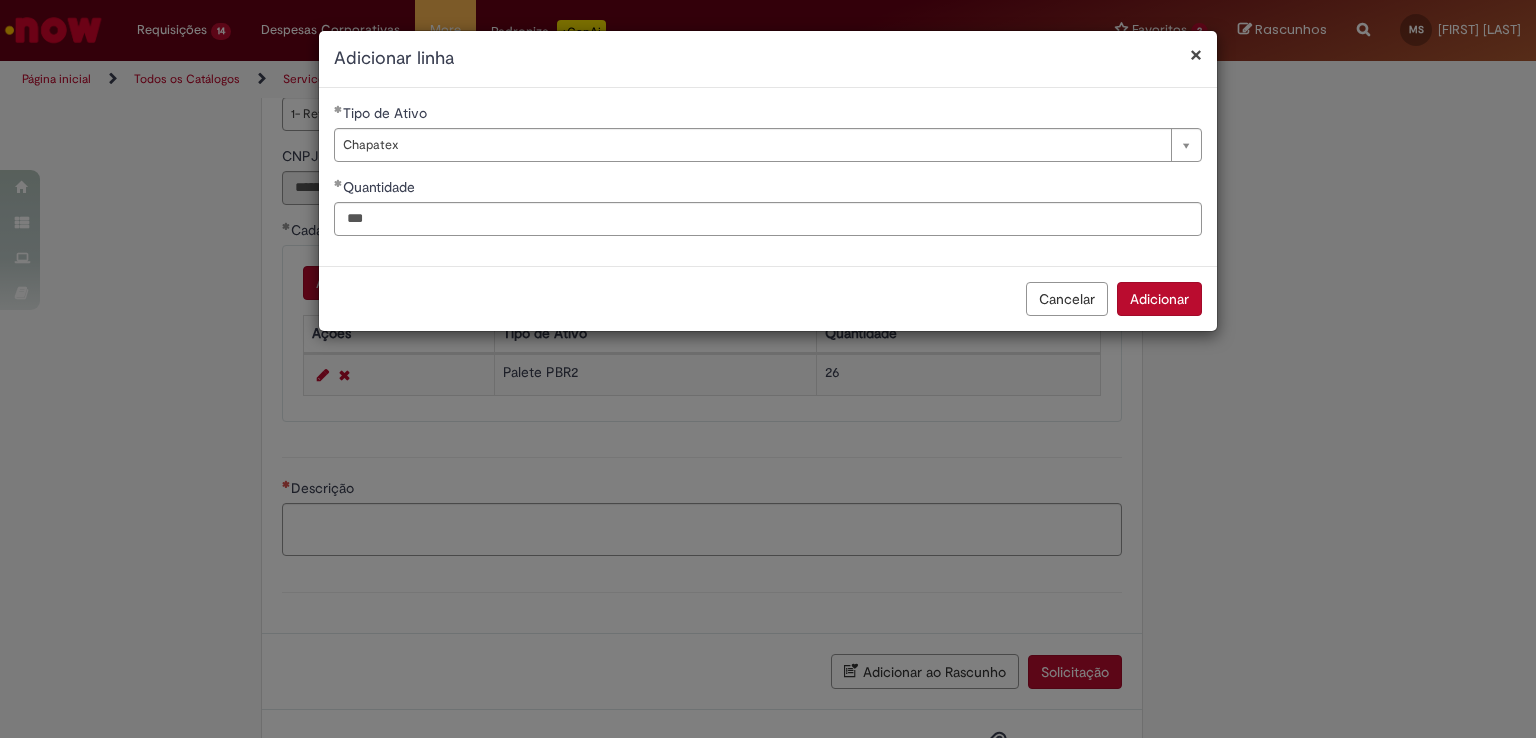 click on "Adicionar" at bounding box center (1159, 299) 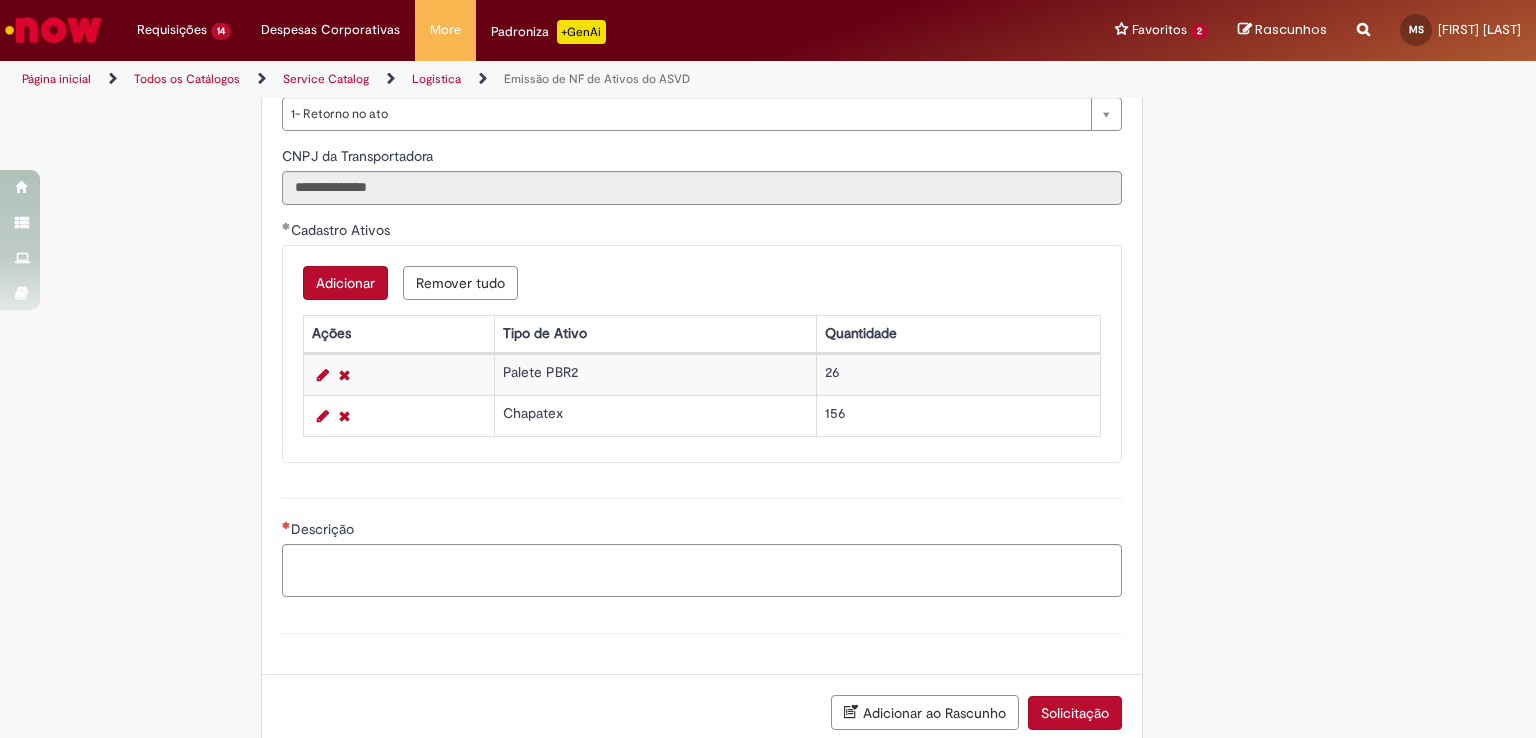 drag, startPoint x: 375, startPoint y: 533, endPoint x: 369, endPoint y: 559, distance: 26.683329 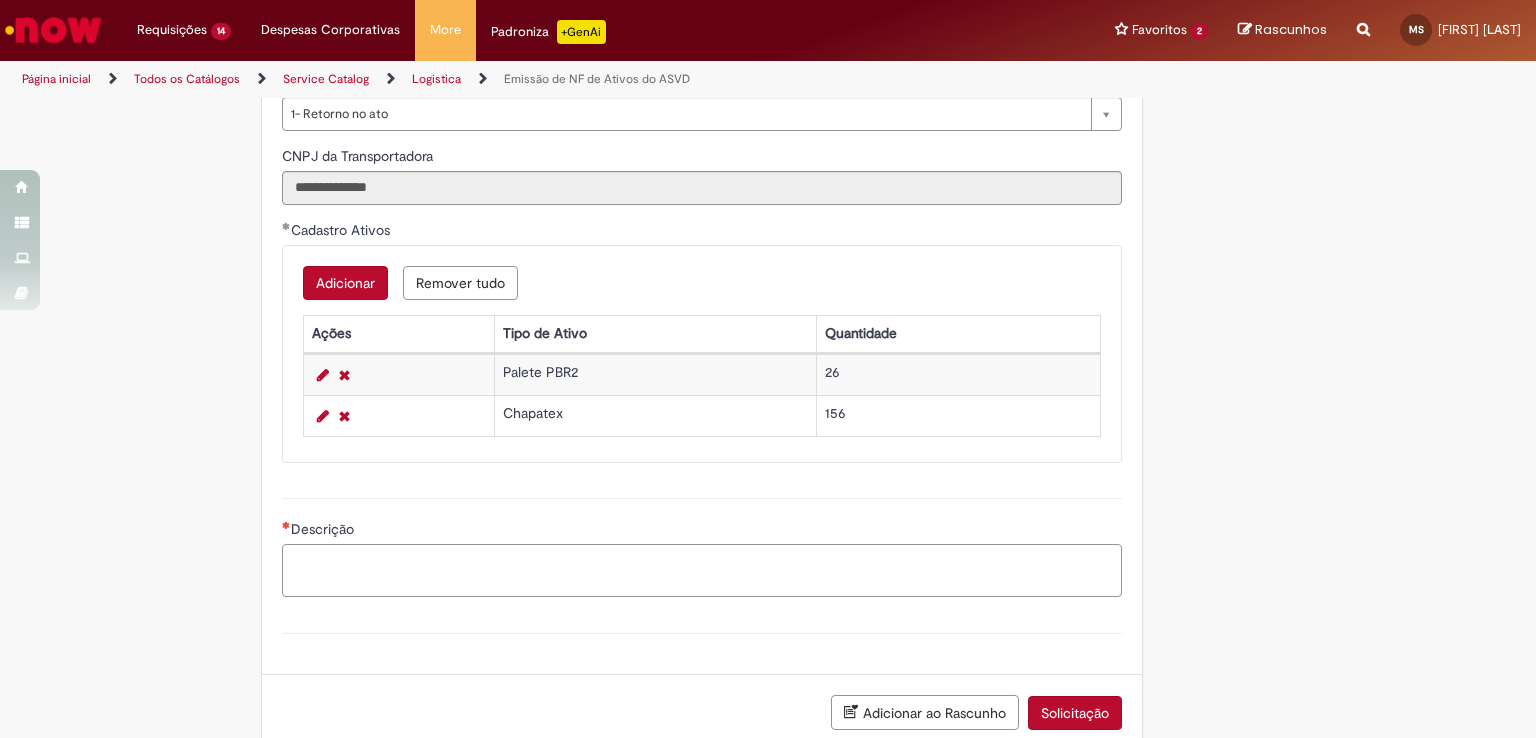 click on "Descrição" at bounding box center (702, 571) 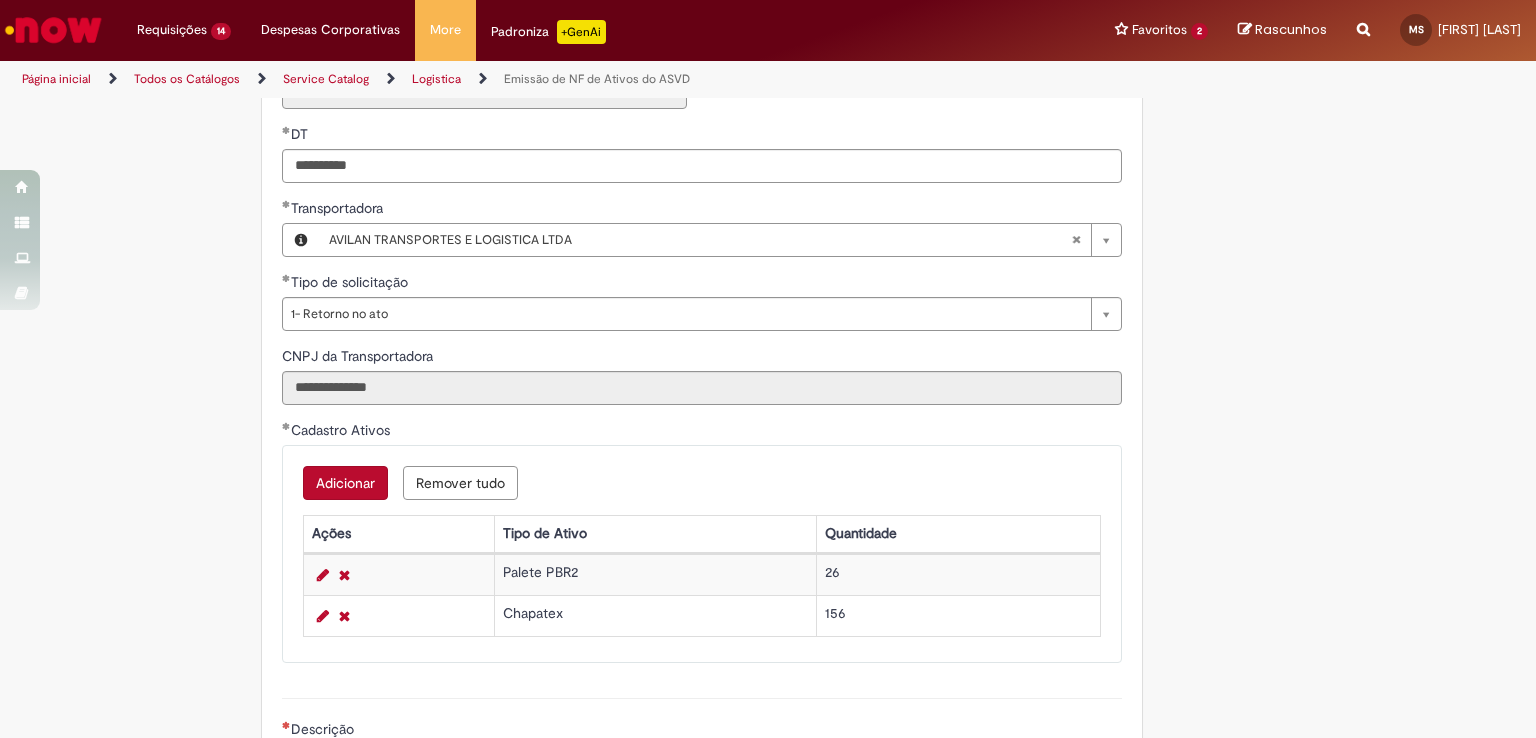 scroll, scrollTop: 1000, scrollLeft: 0, axis: vertical 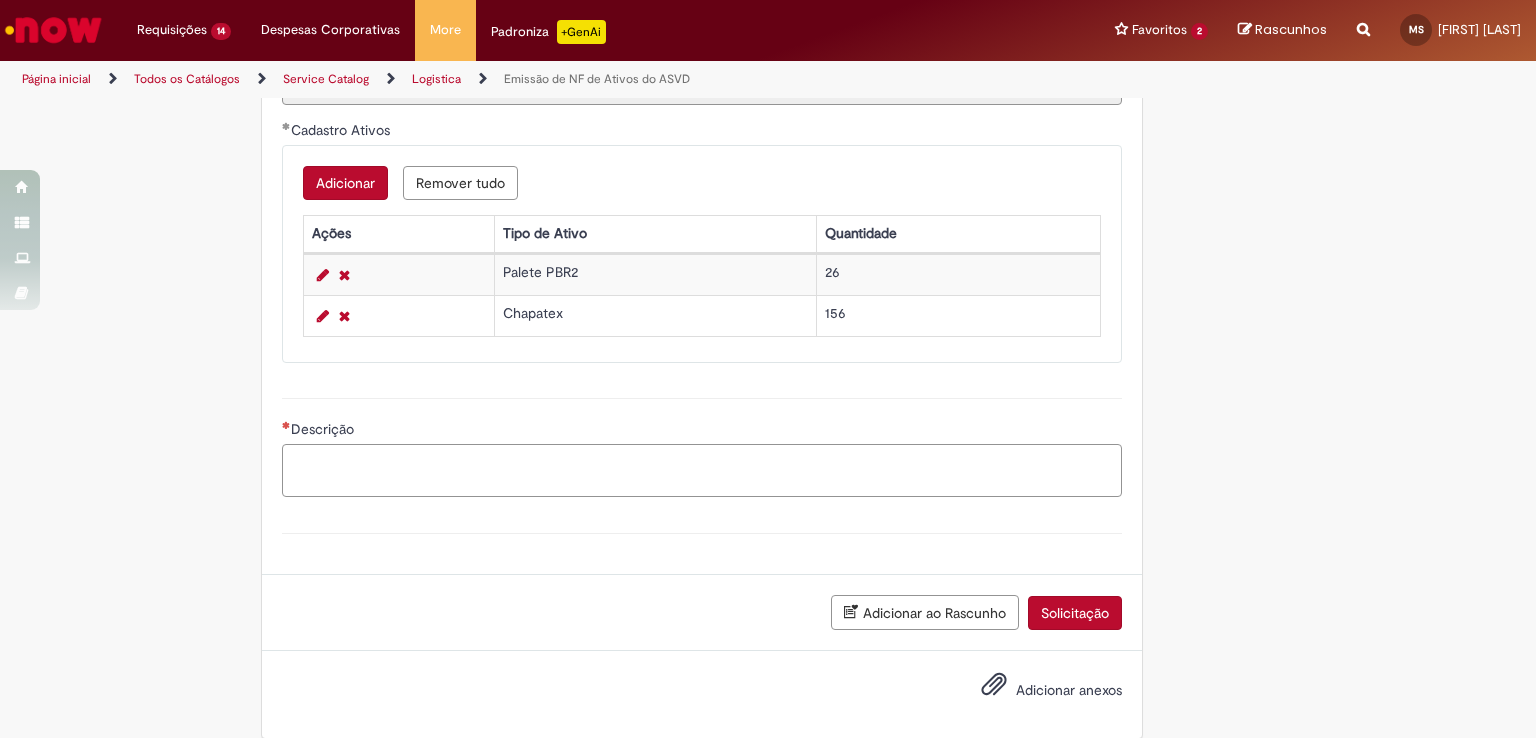 click on "Descrição" at bounding box center [702, 471] 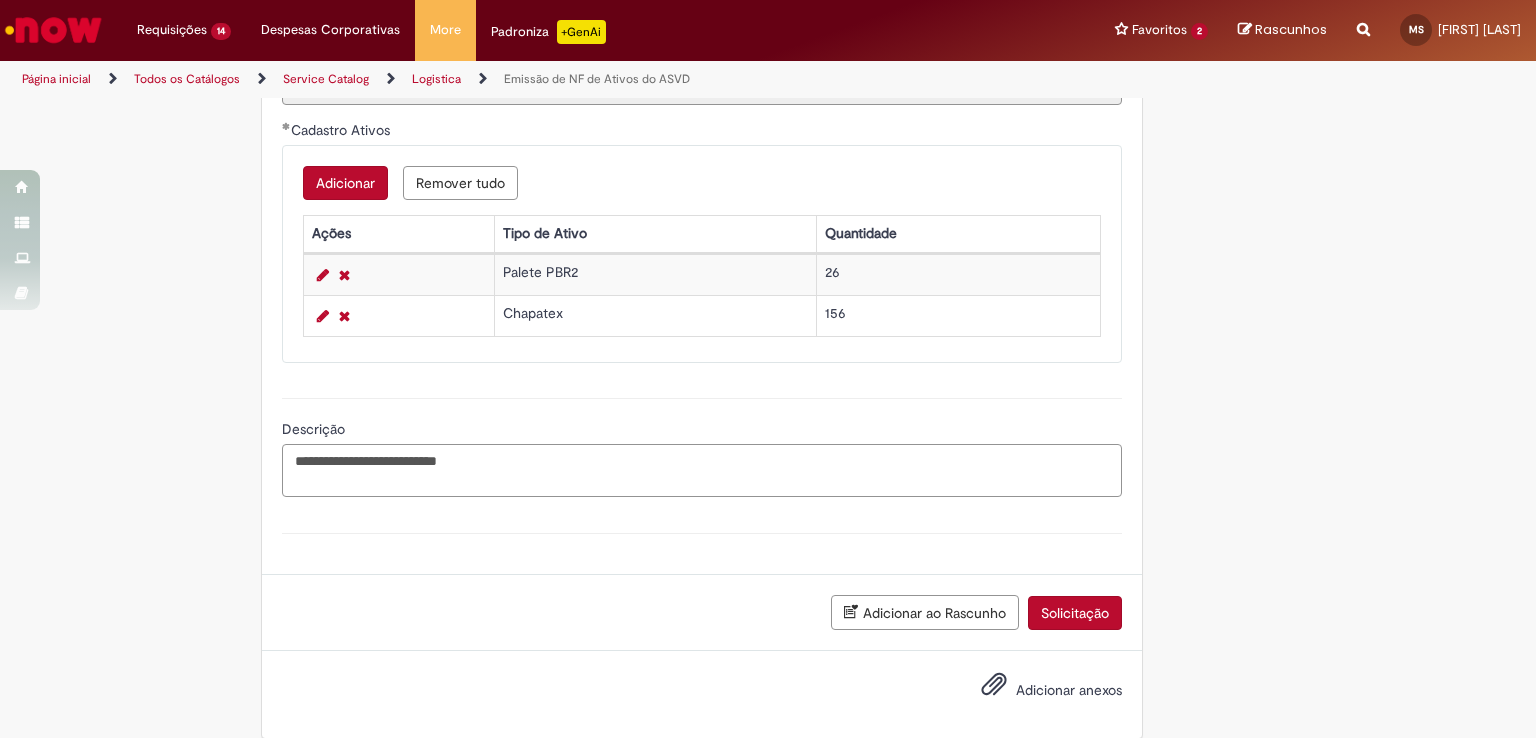 paste on "**********" 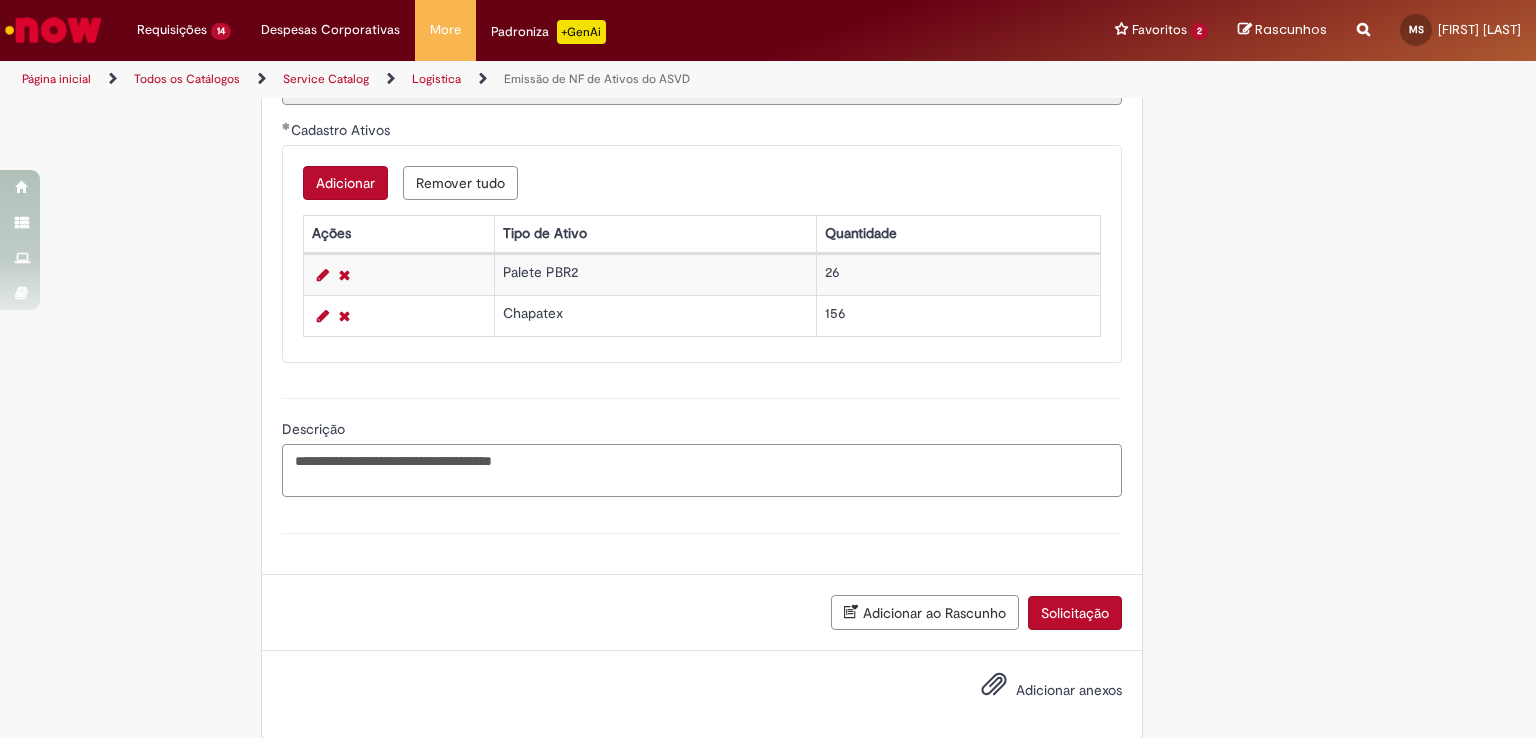 paste on "********" 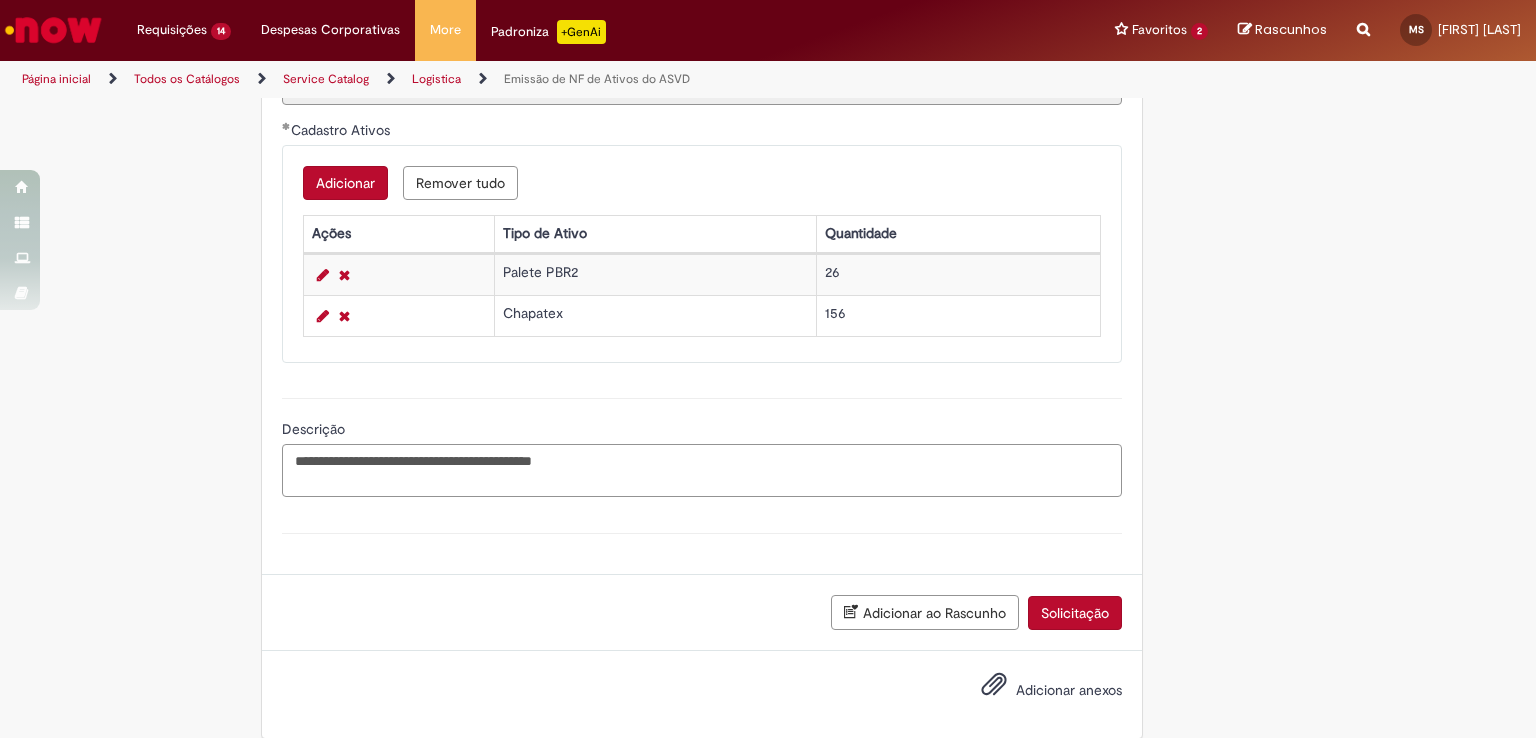 paste on "*******" 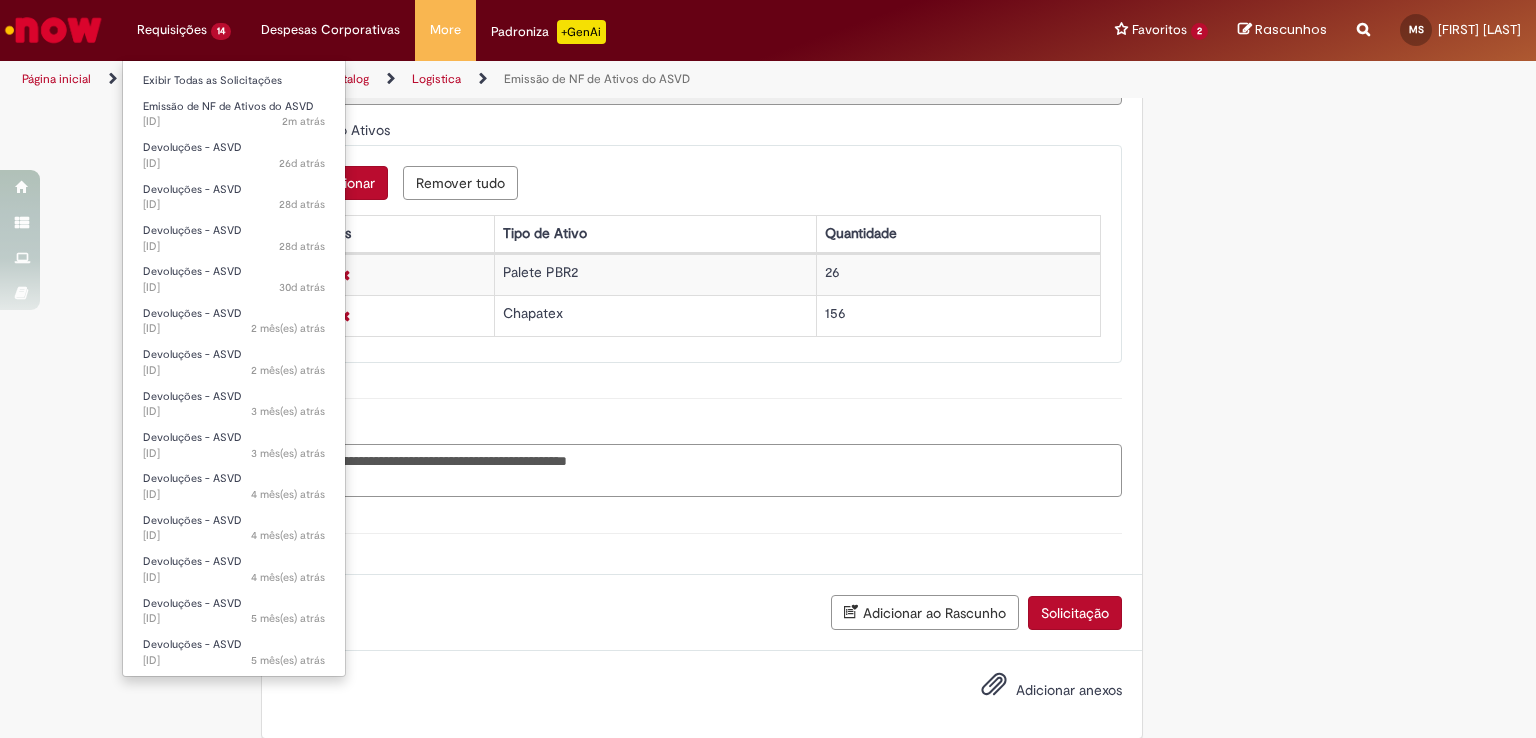 type on "**********" 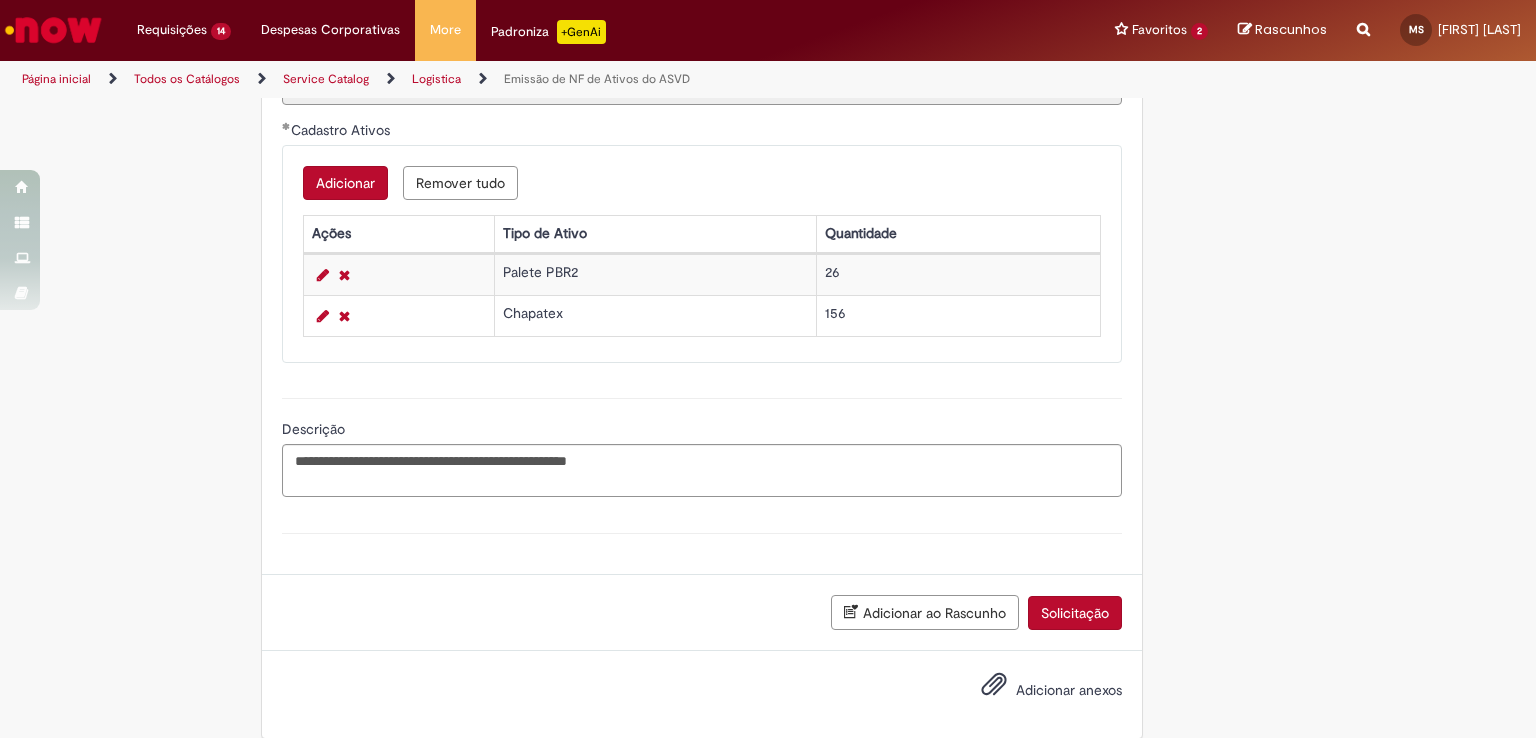 click on "Adicionar anexos" at bounding box center (1069, 690) 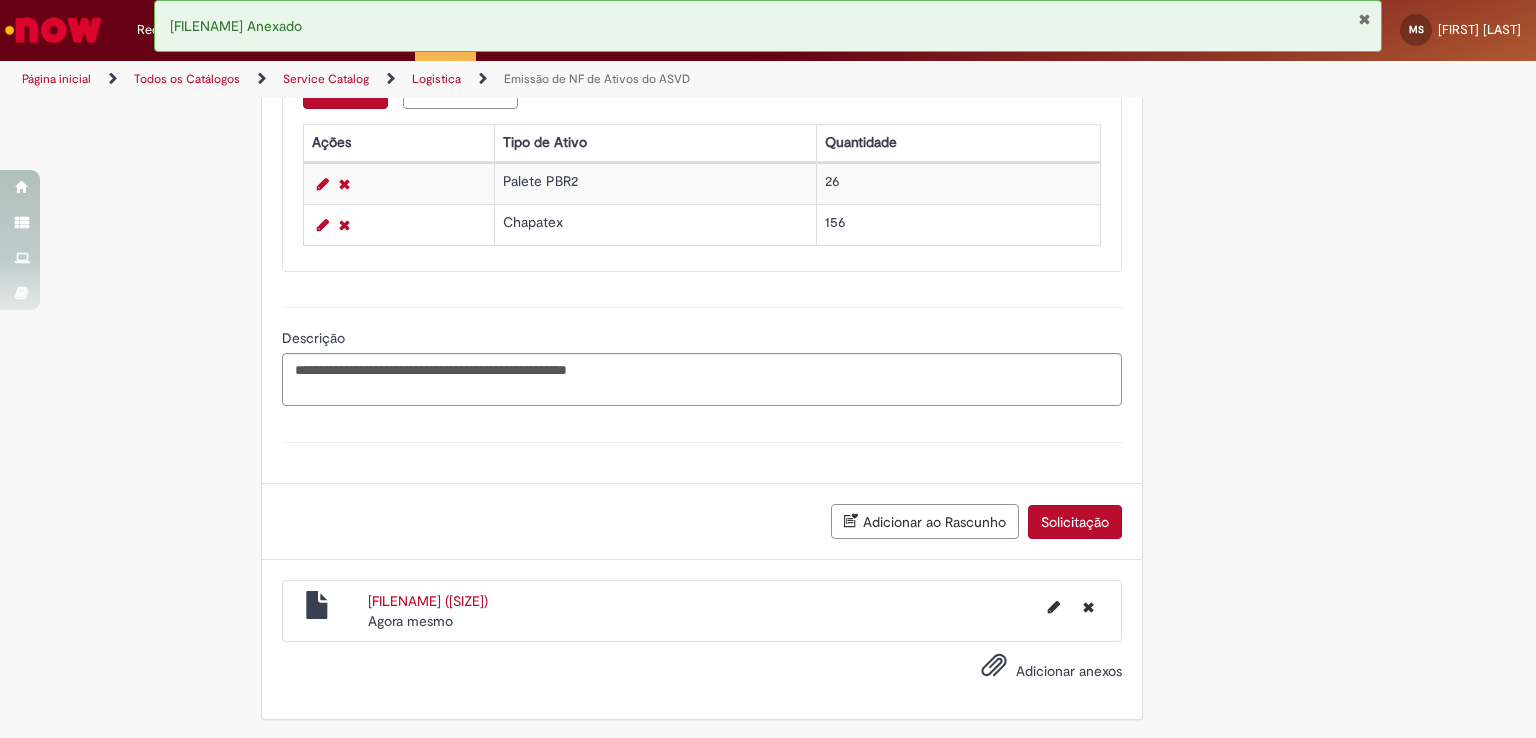 click on "Solicitação" at bounding box center [1075, 522] 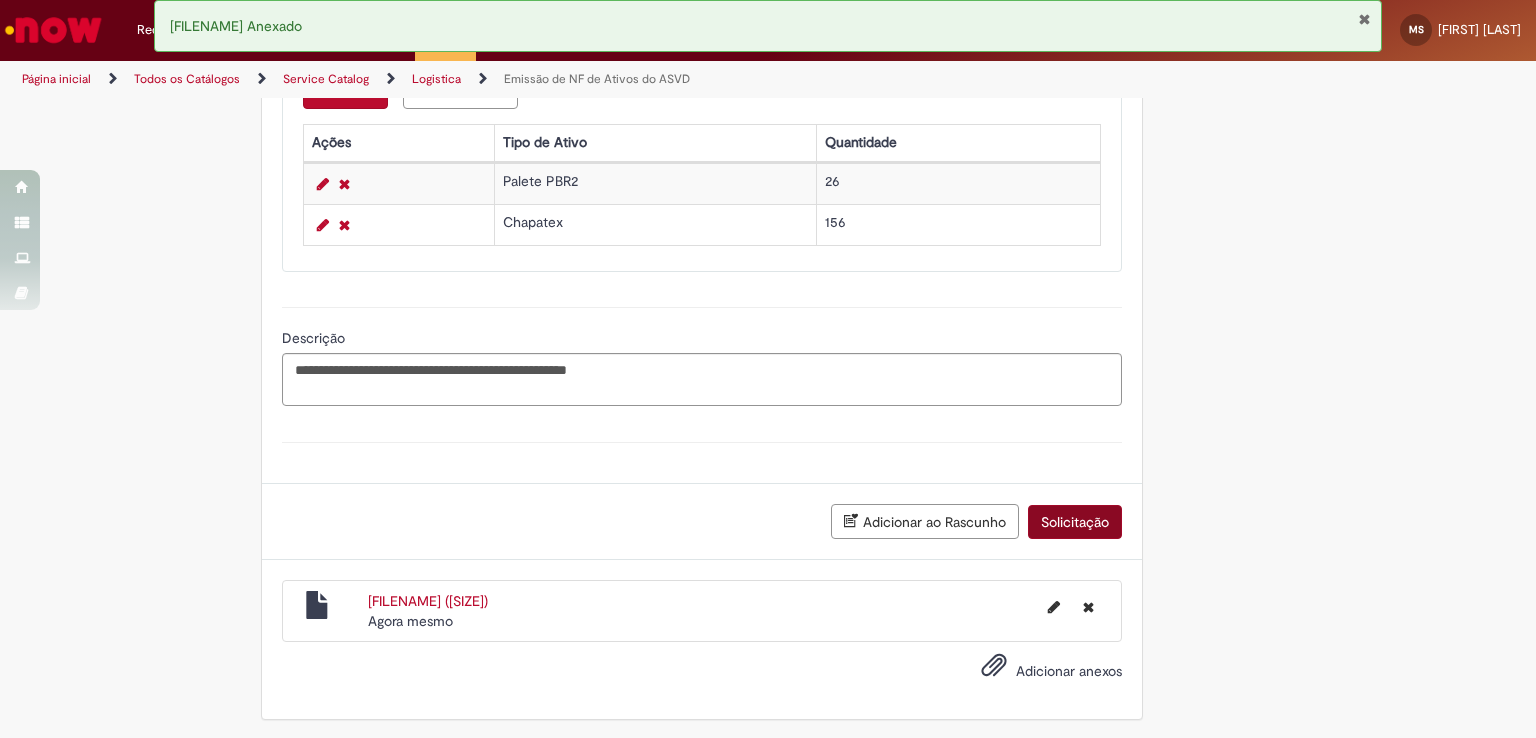 scroll, scrollTop: 1044, scrollLeft: 0, axis: vertical 